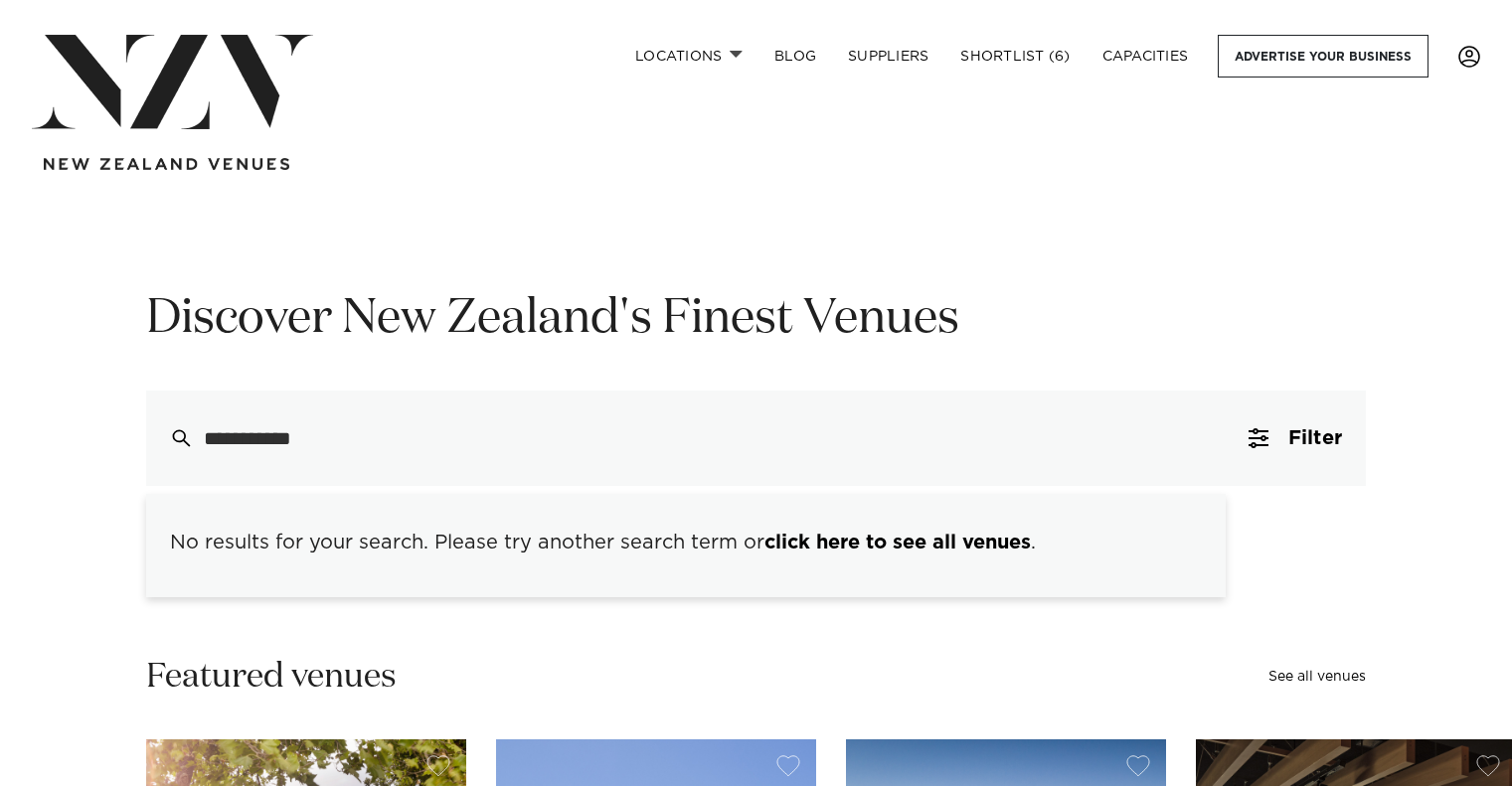 scroll, scrollTop: 0, scrollLeft: 0, axis: both 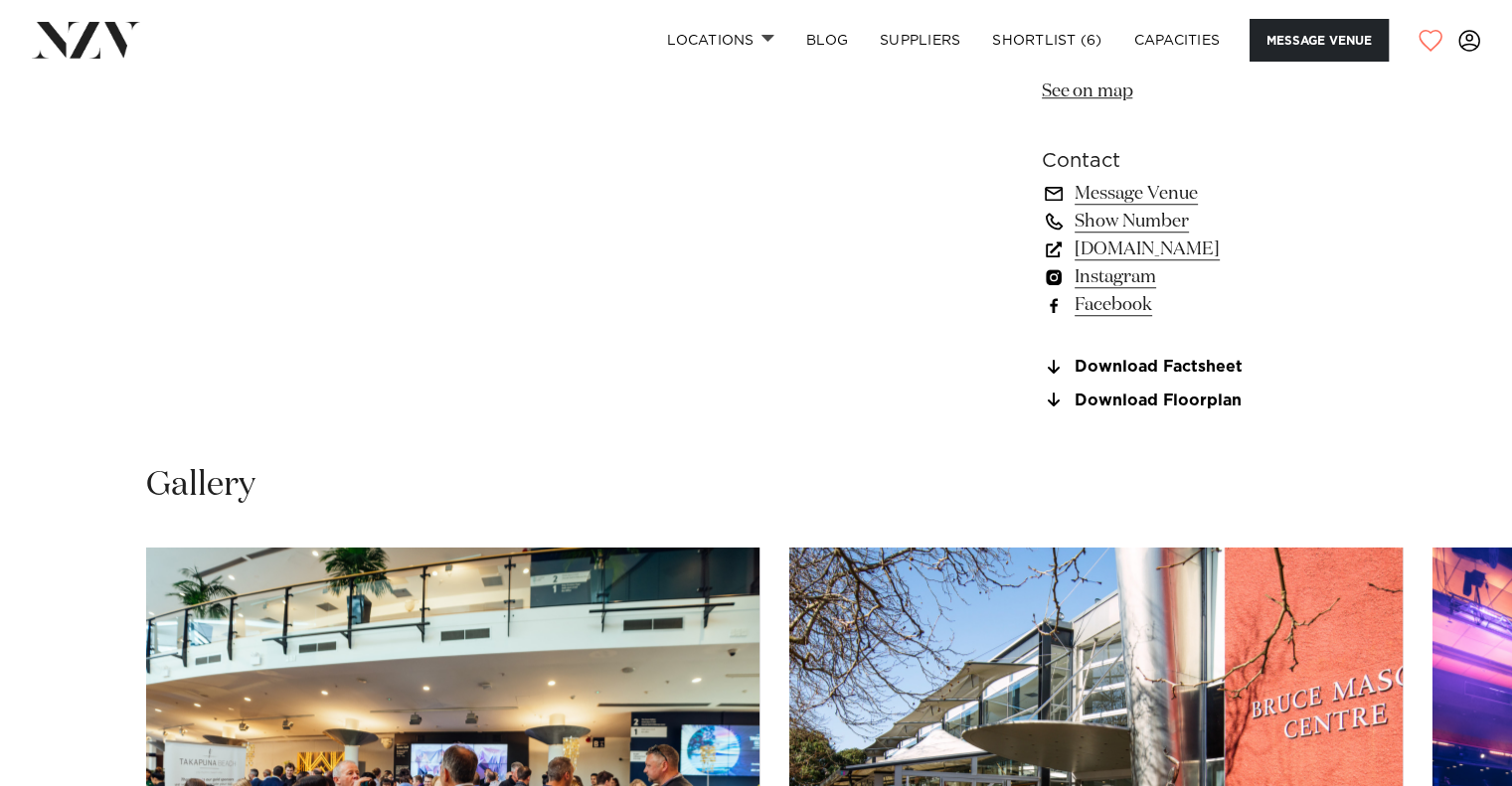 click on "Message Venue" at bounding box center [1204, 194] 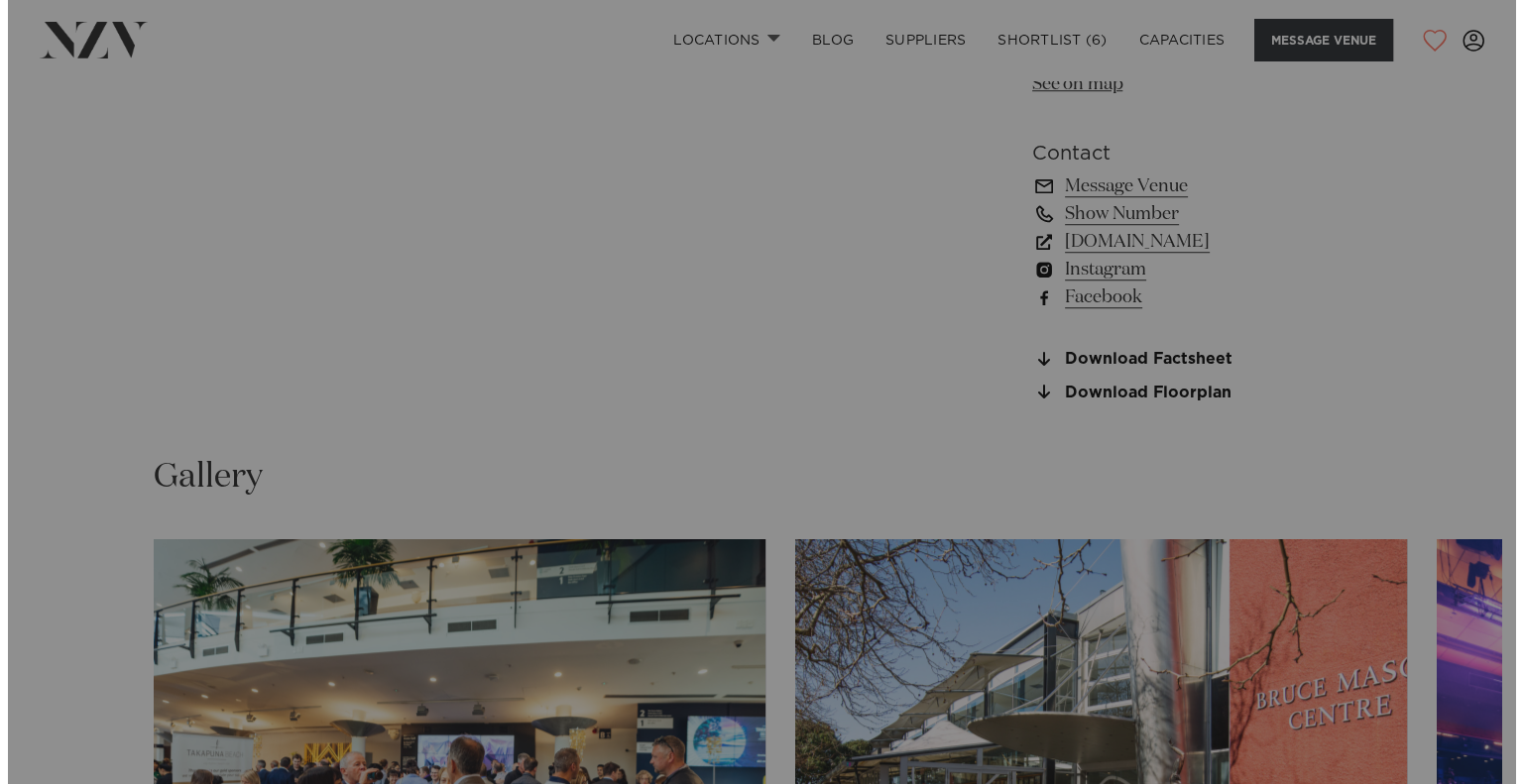 scroll, scrollTop: 1481, scrollLeft: 0, axis: vertical 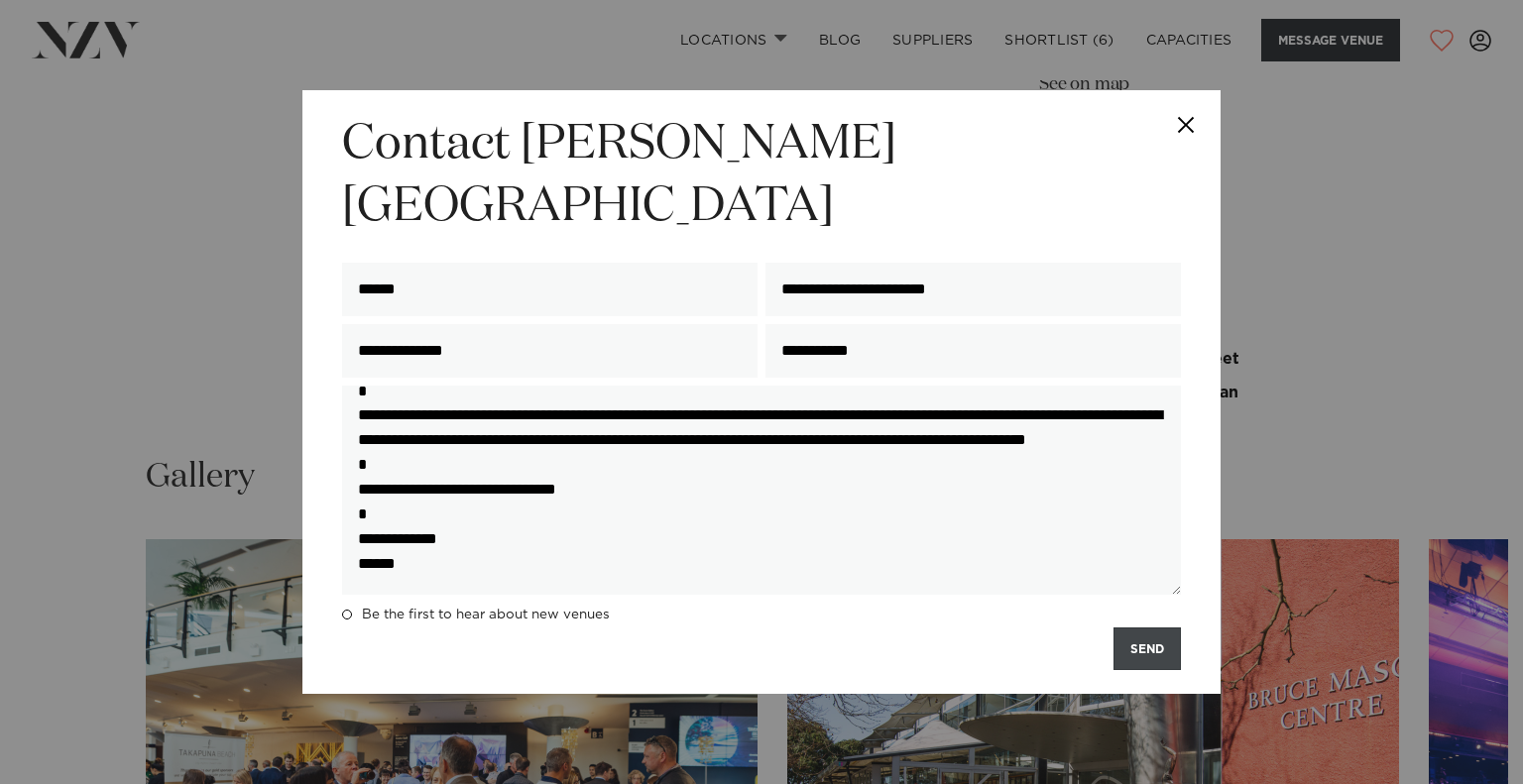 click on "SEND" at bounding box center (1147, 648) 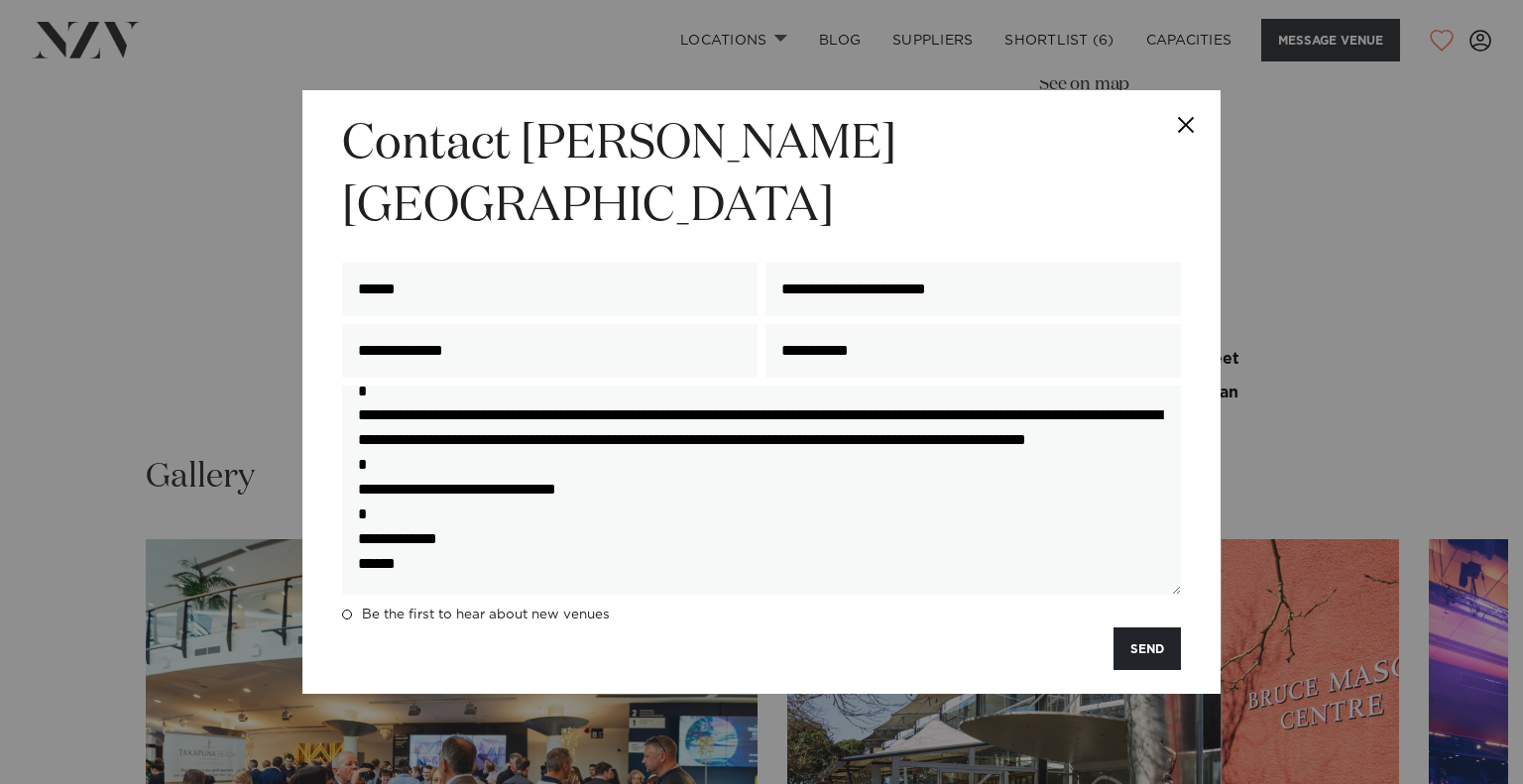 click on "**********" at bounding box center [762, 392] 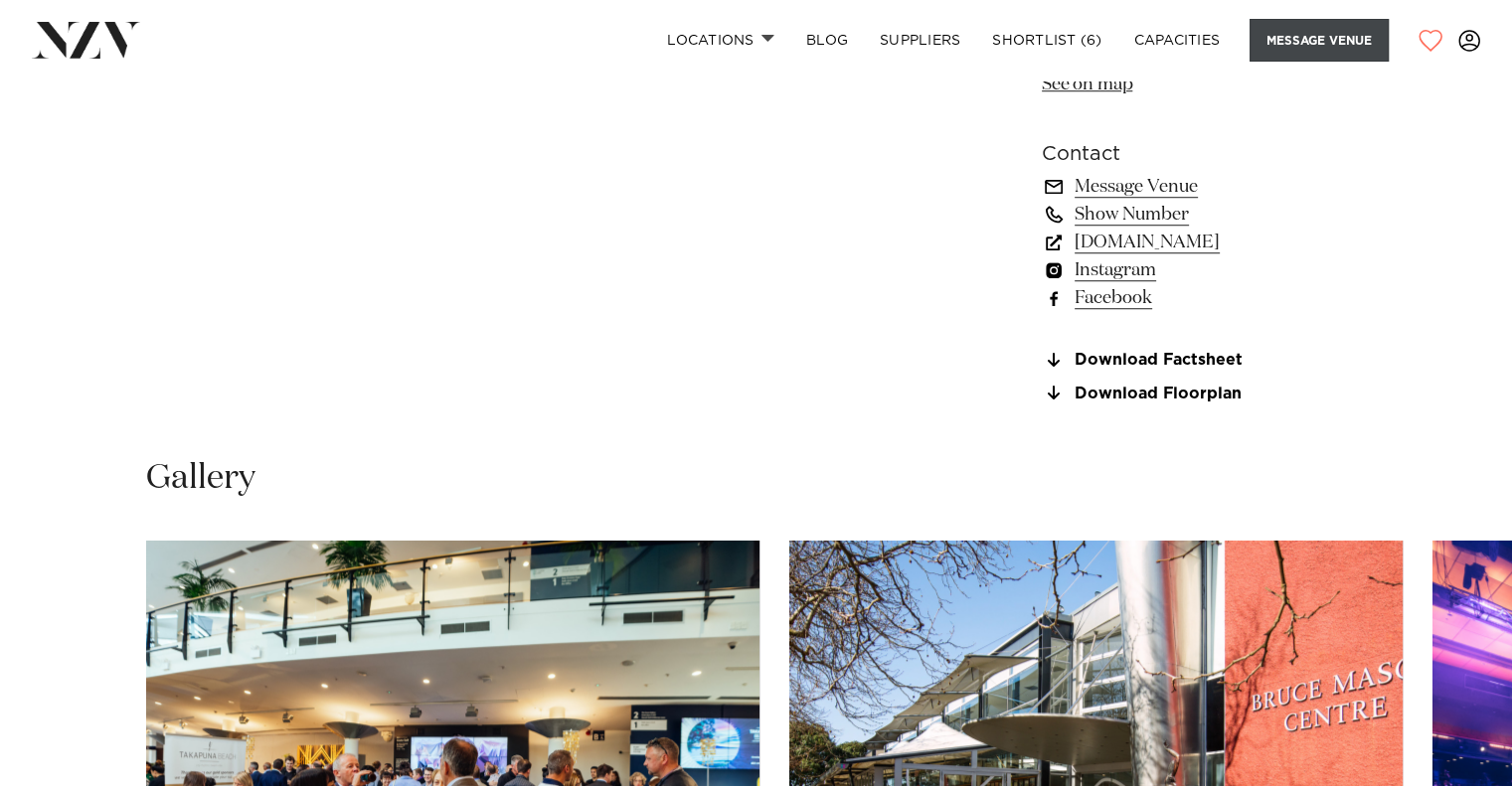 click on "Message Venue" at bounding box center (1319, 40) 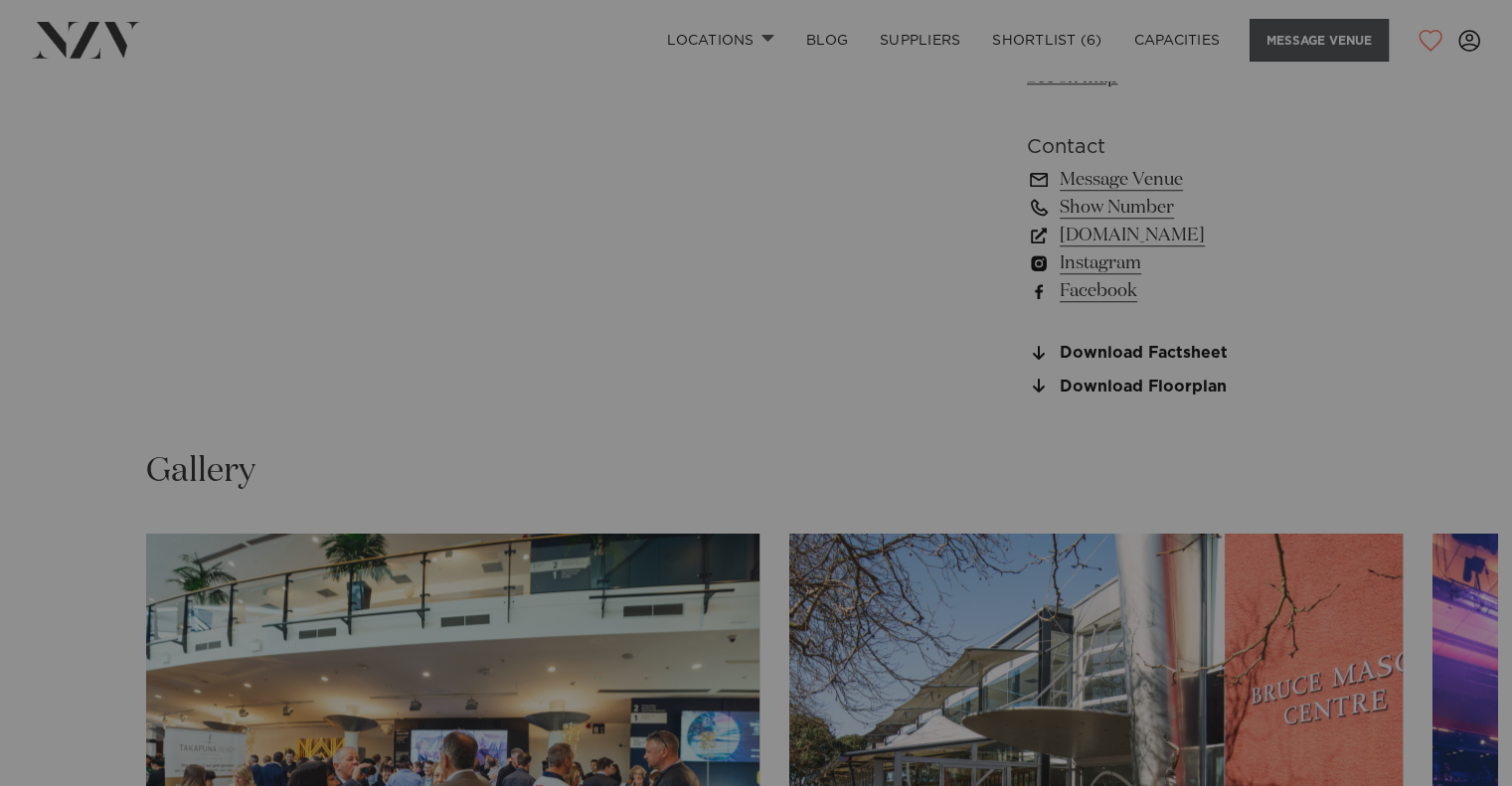 scroll, scrollTop: 1492, scrollLeft: 0, axis: vertical 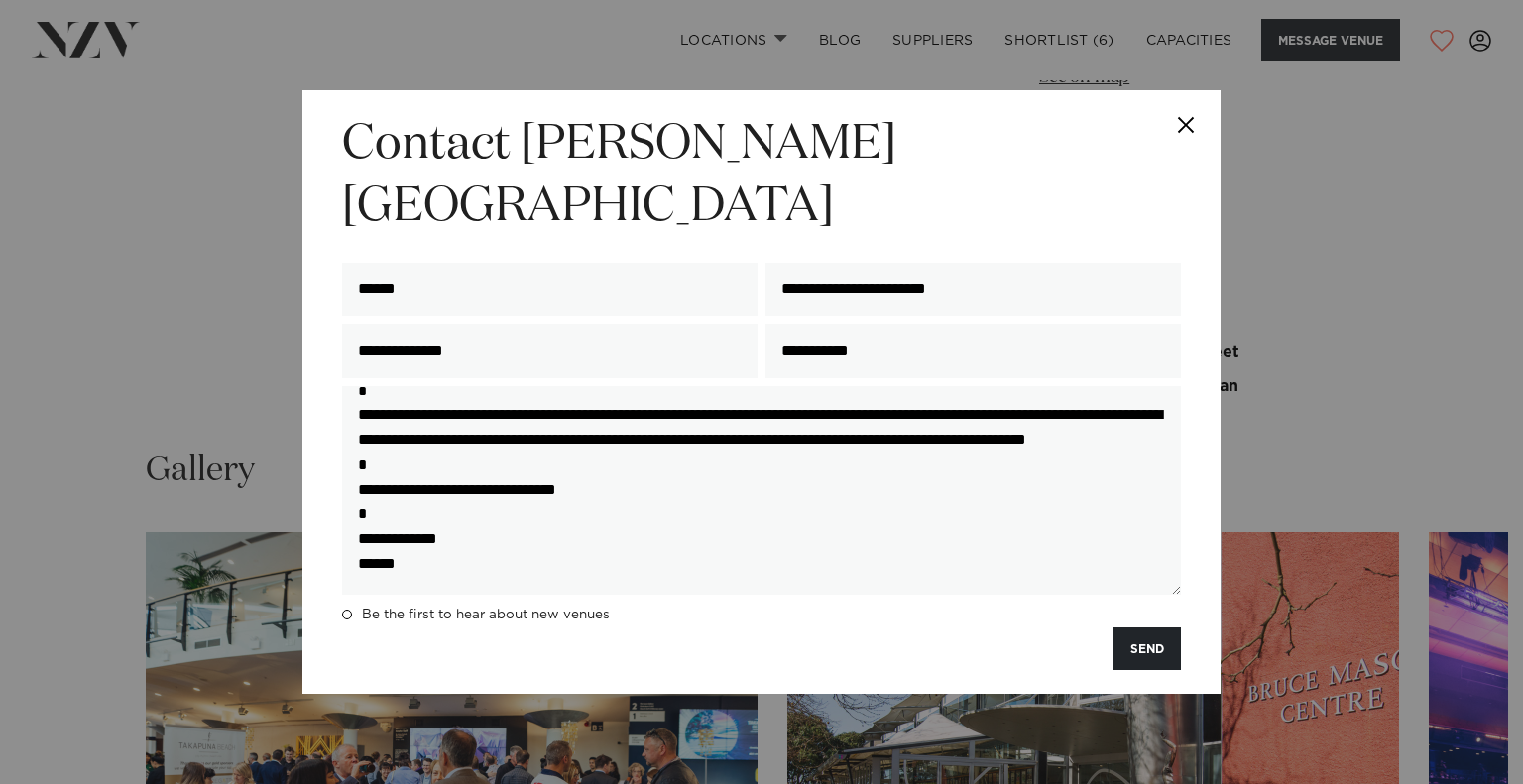 click at bounding box center (1186, 125) 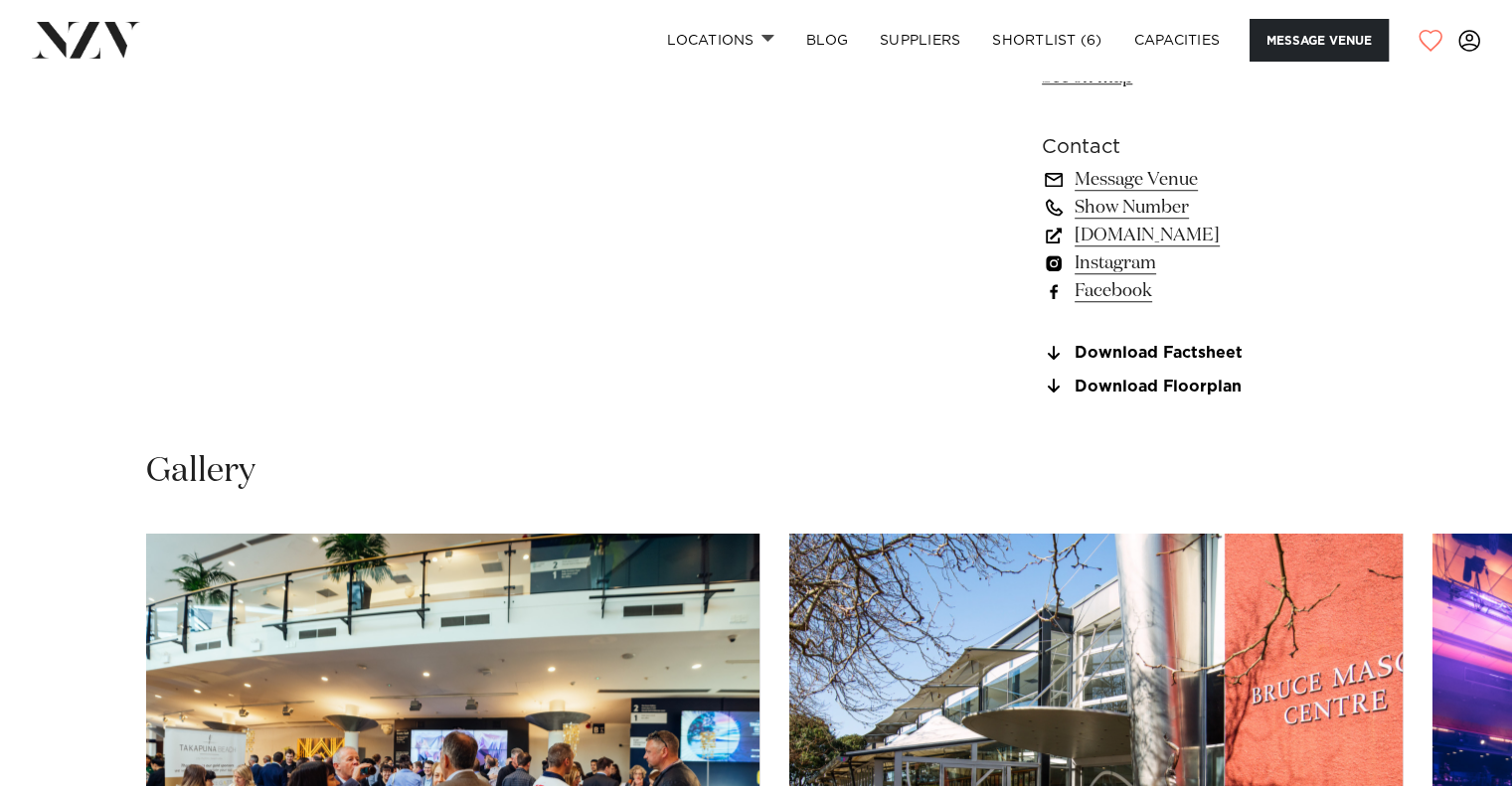 click at bounding box center [1469, 41] 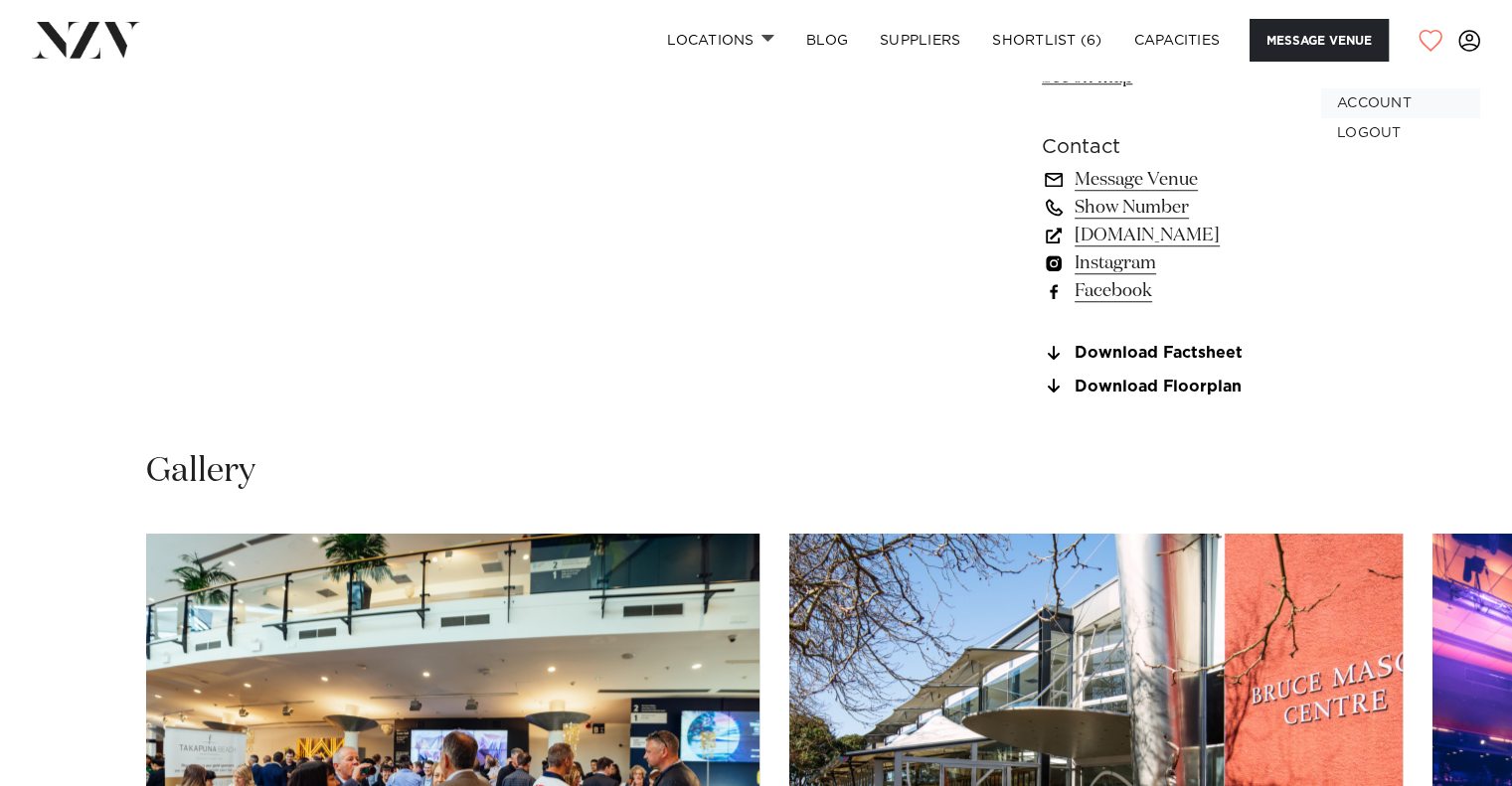 click on "ACCOUNT" at bounding box center [1401, 103] 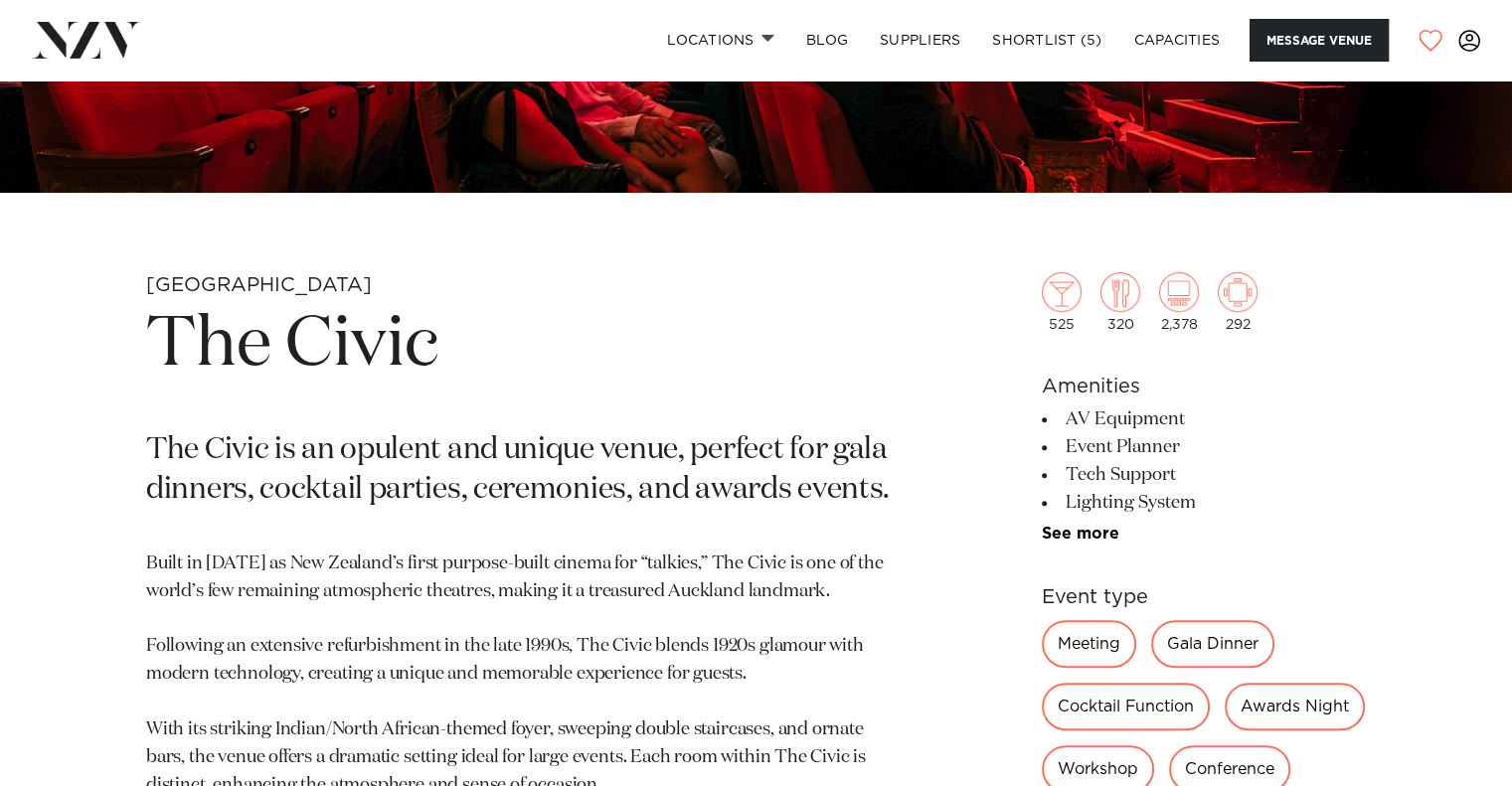 scroll, scrollTop: 0, scrollLeft: 0, axis: both 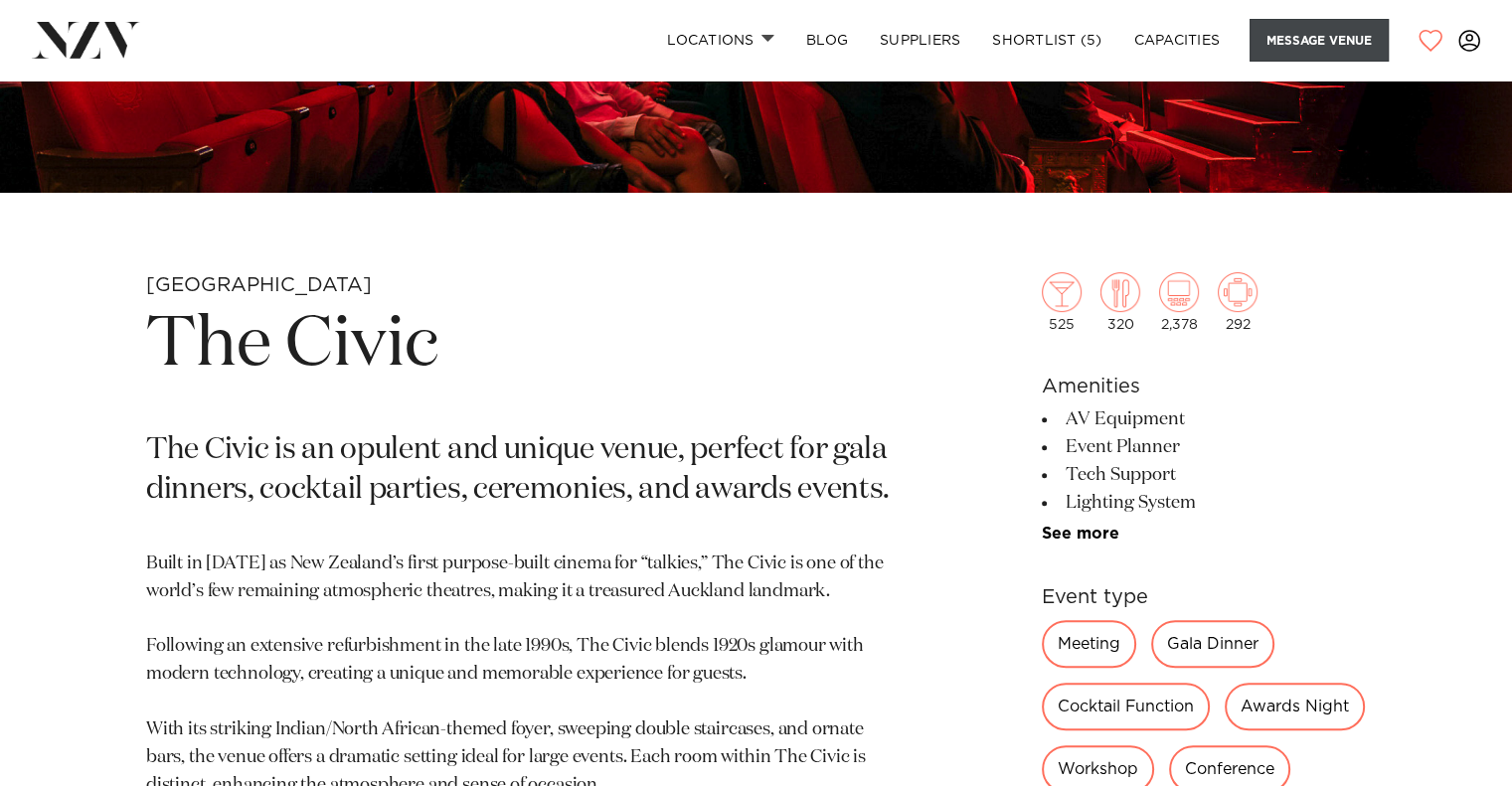 click on "Message Venue" at bounding box center (1319, 40) 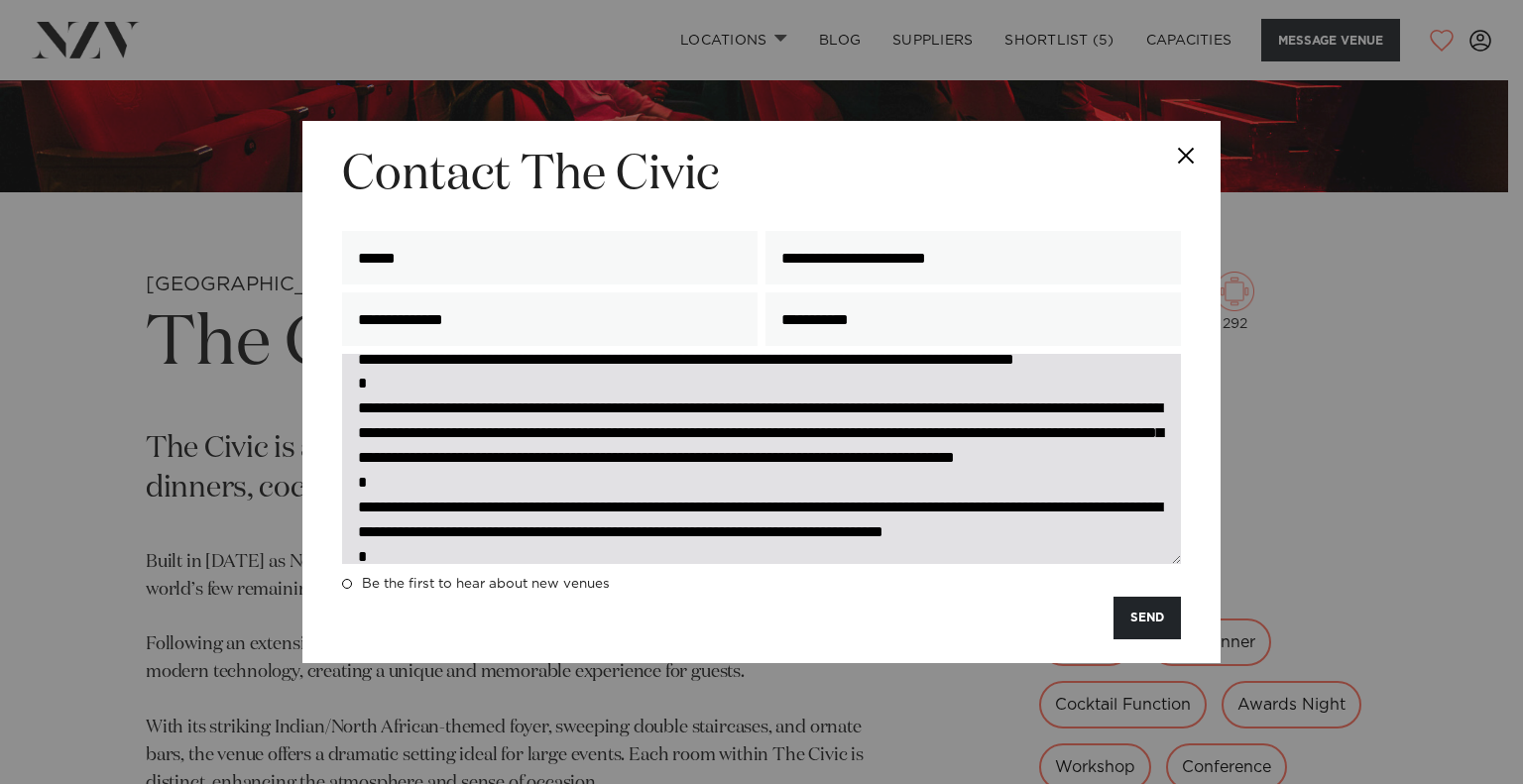 scroll, scrollTop: 198, scrollLeft: 0, axis: vertical 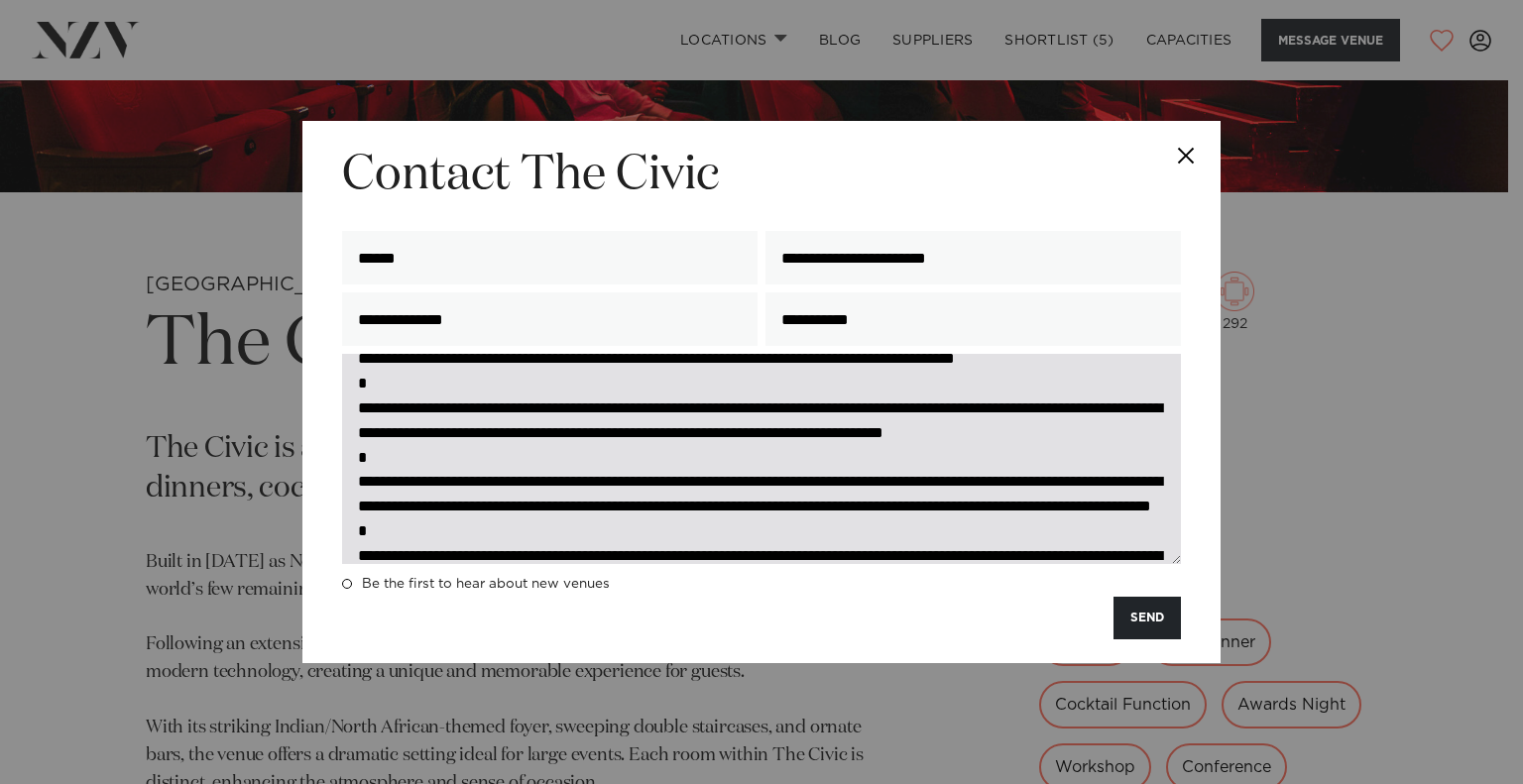 click at bounding box center [762, 458] 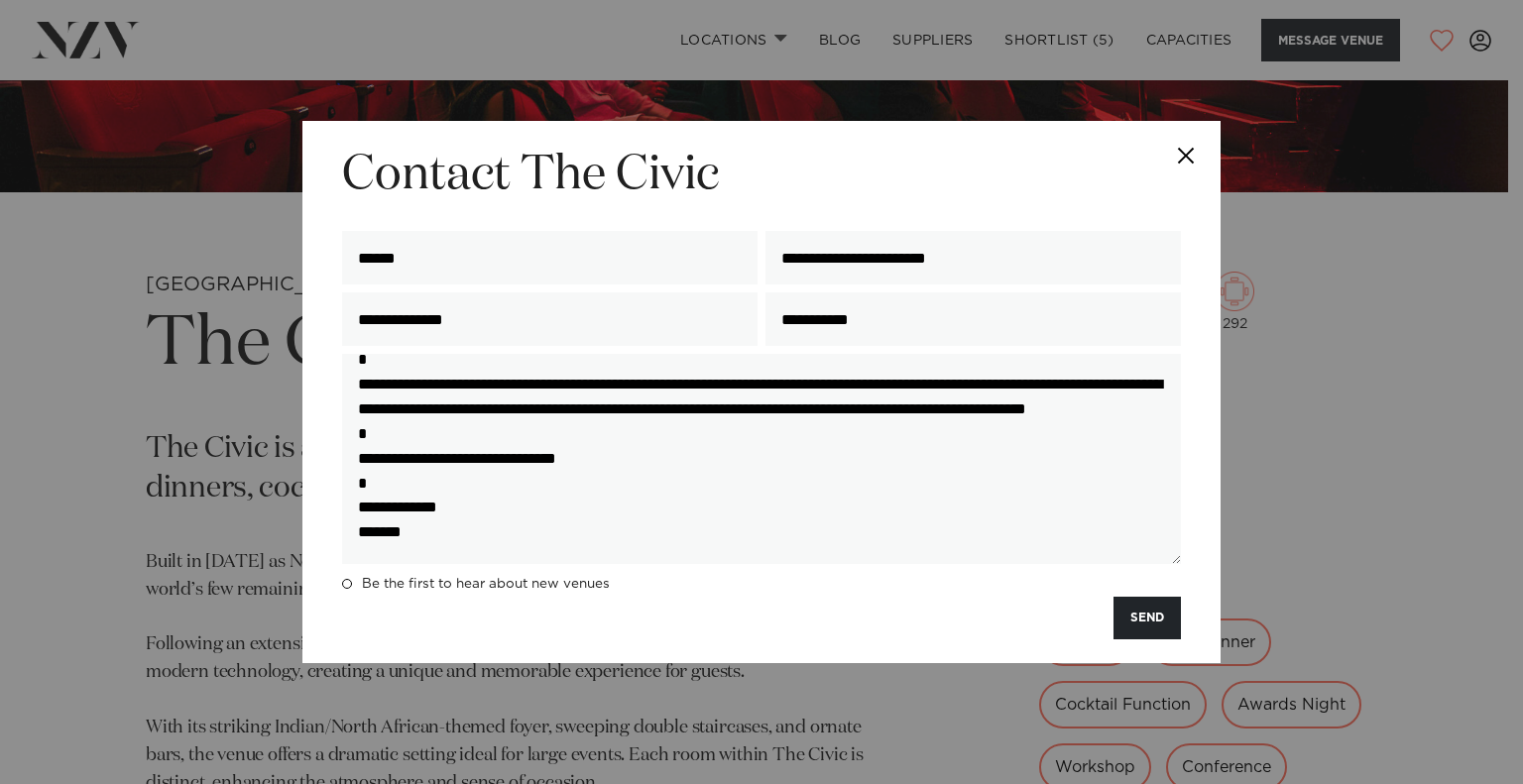 scroll, scrollTop: 517, scrollLeft: 0, axis: vertical 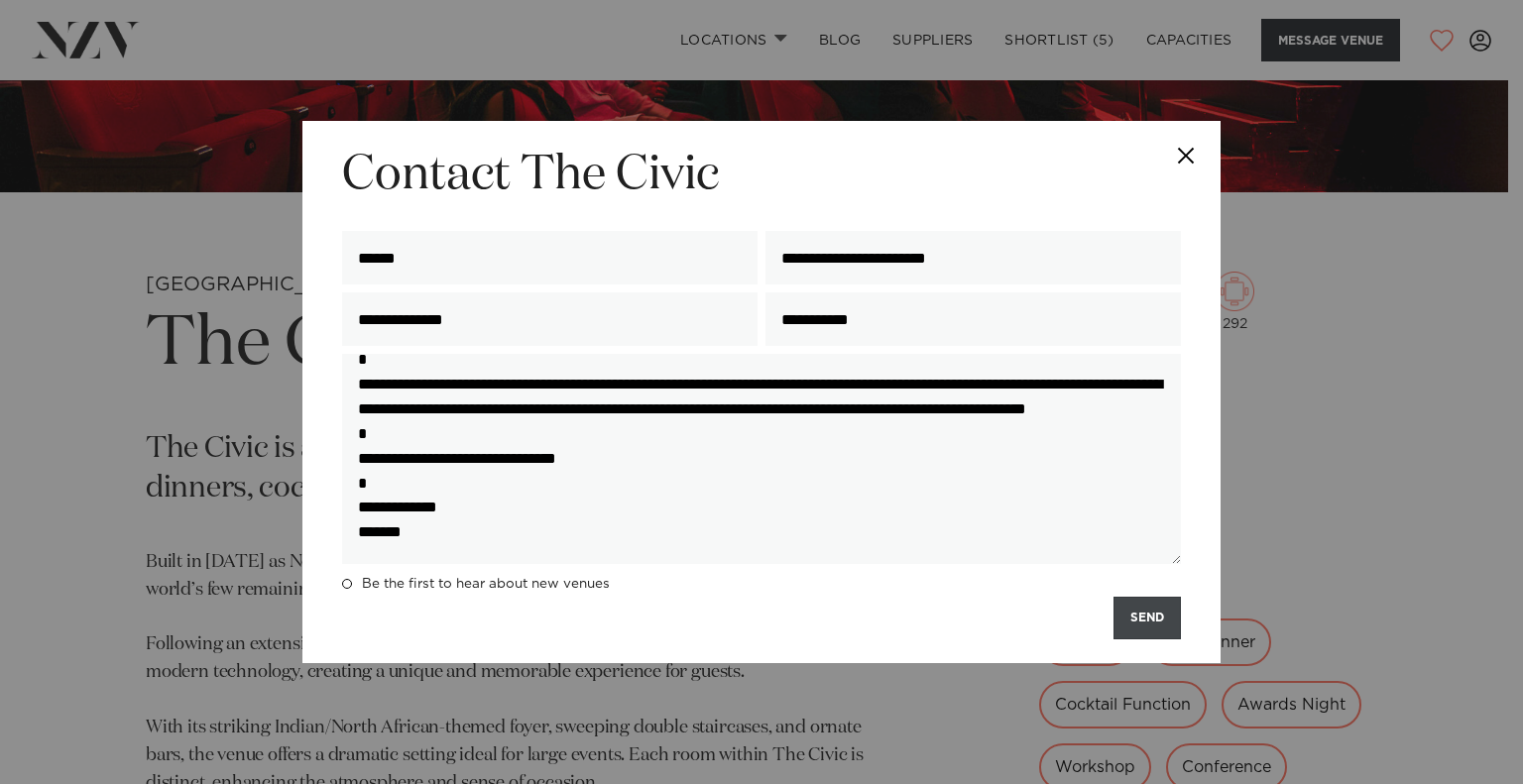 type on "**********" 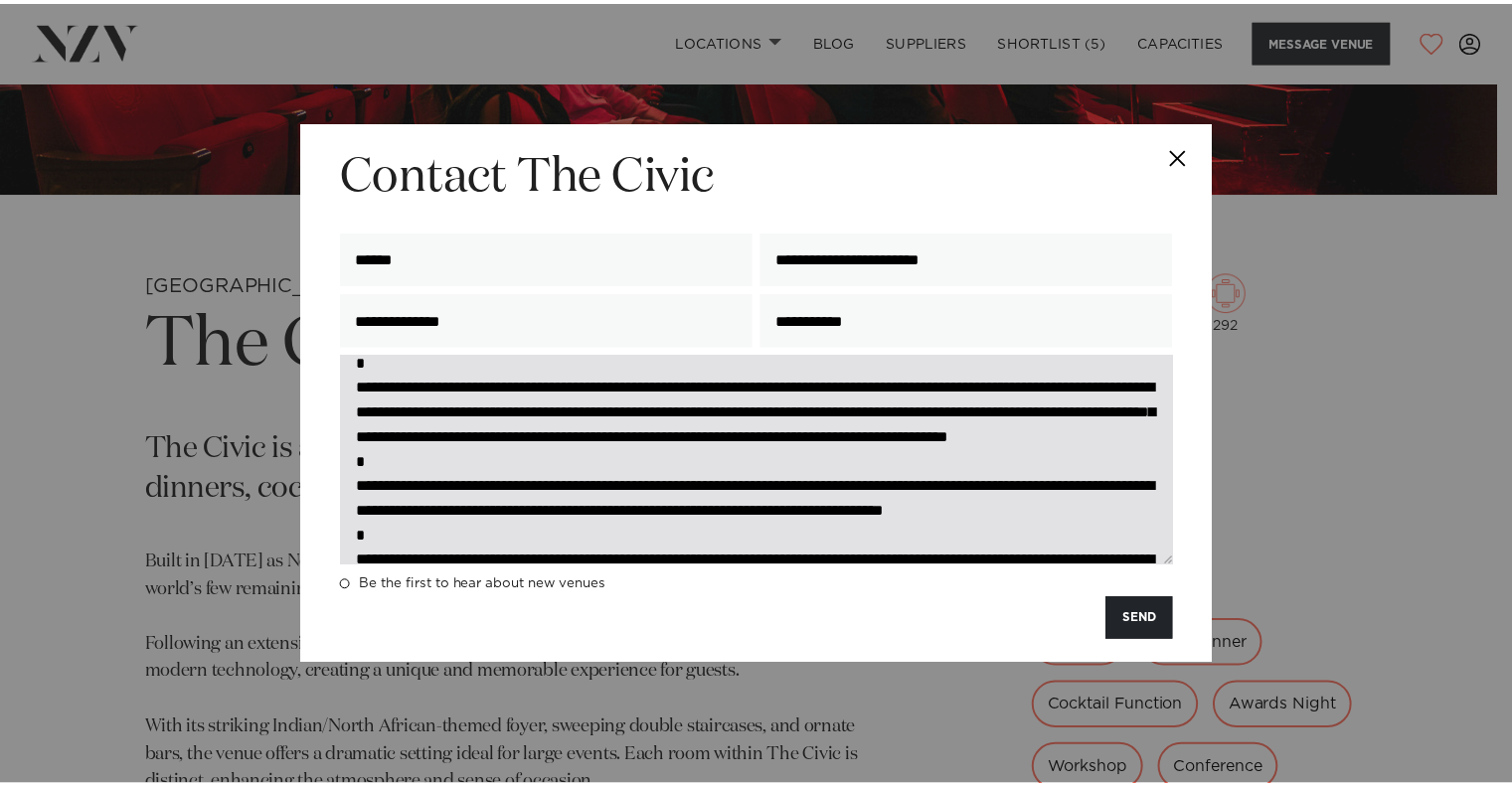 scroll, scrollTop: 0, scrollLeft: 0, axis: both 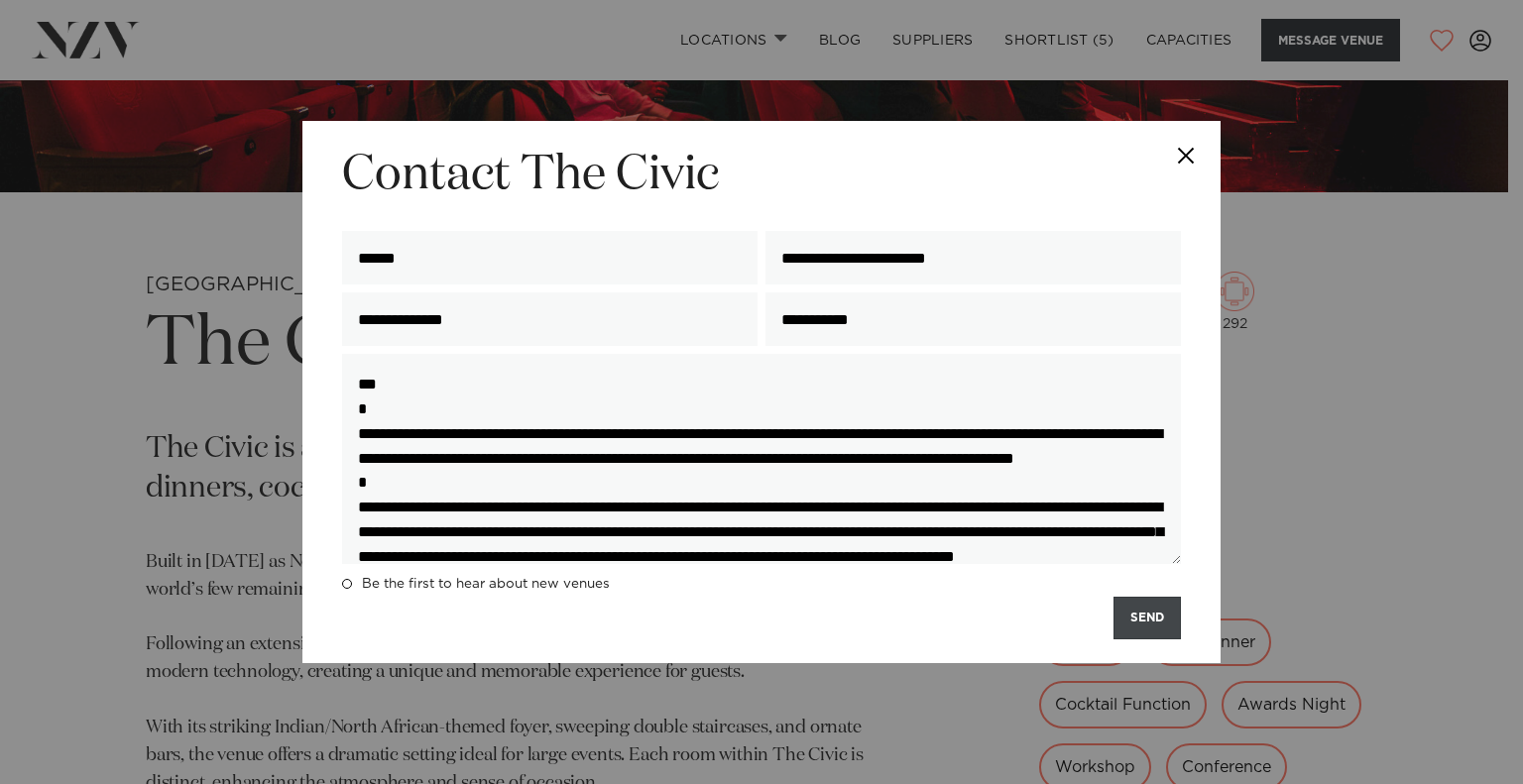 click on "SEND" at bounding box center (1147, 617) 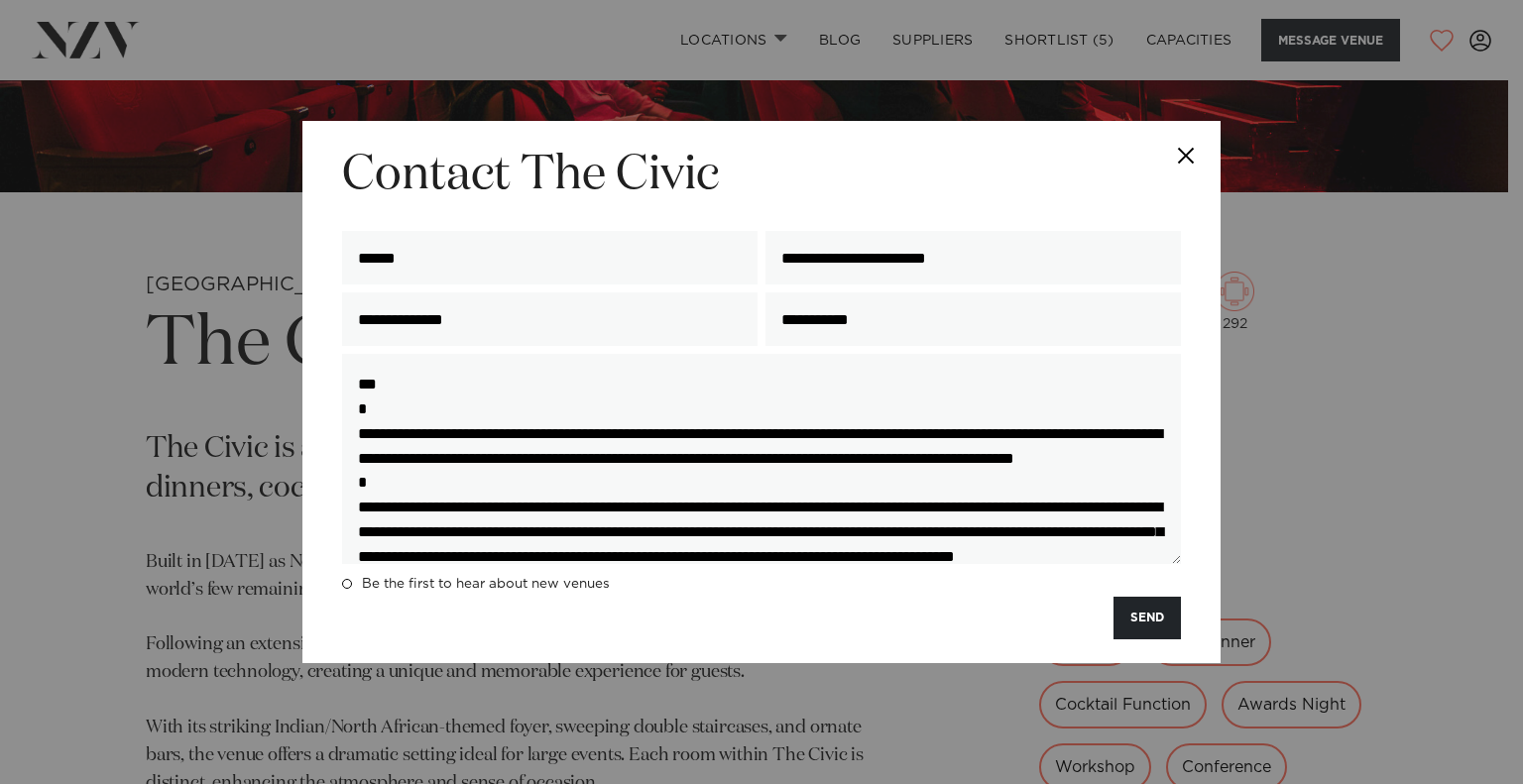 click on "**********" at bounding box center [762, 392] 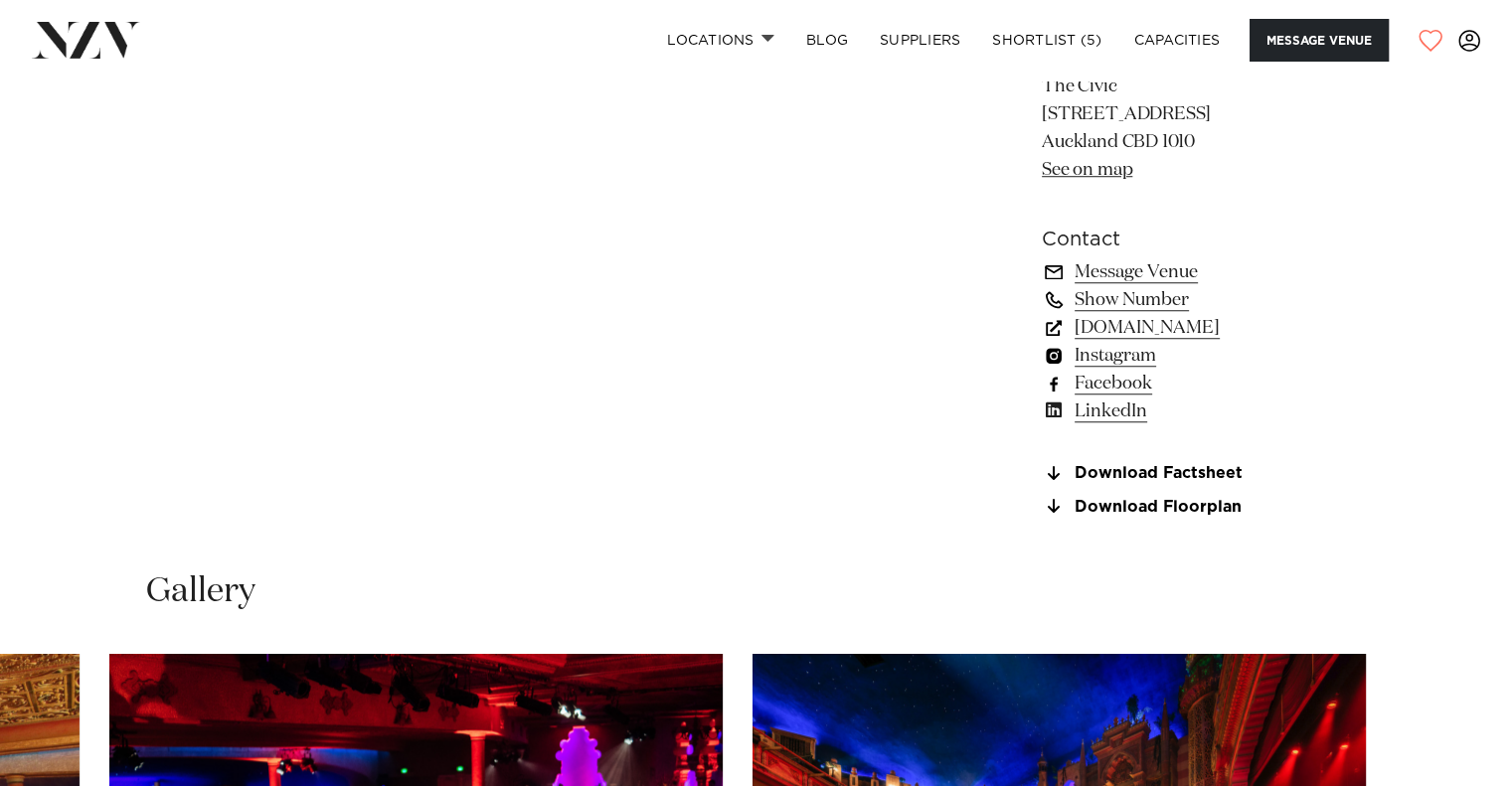 scroll, scrollTop: 1491, scrollLeft: 0, axis: vertical 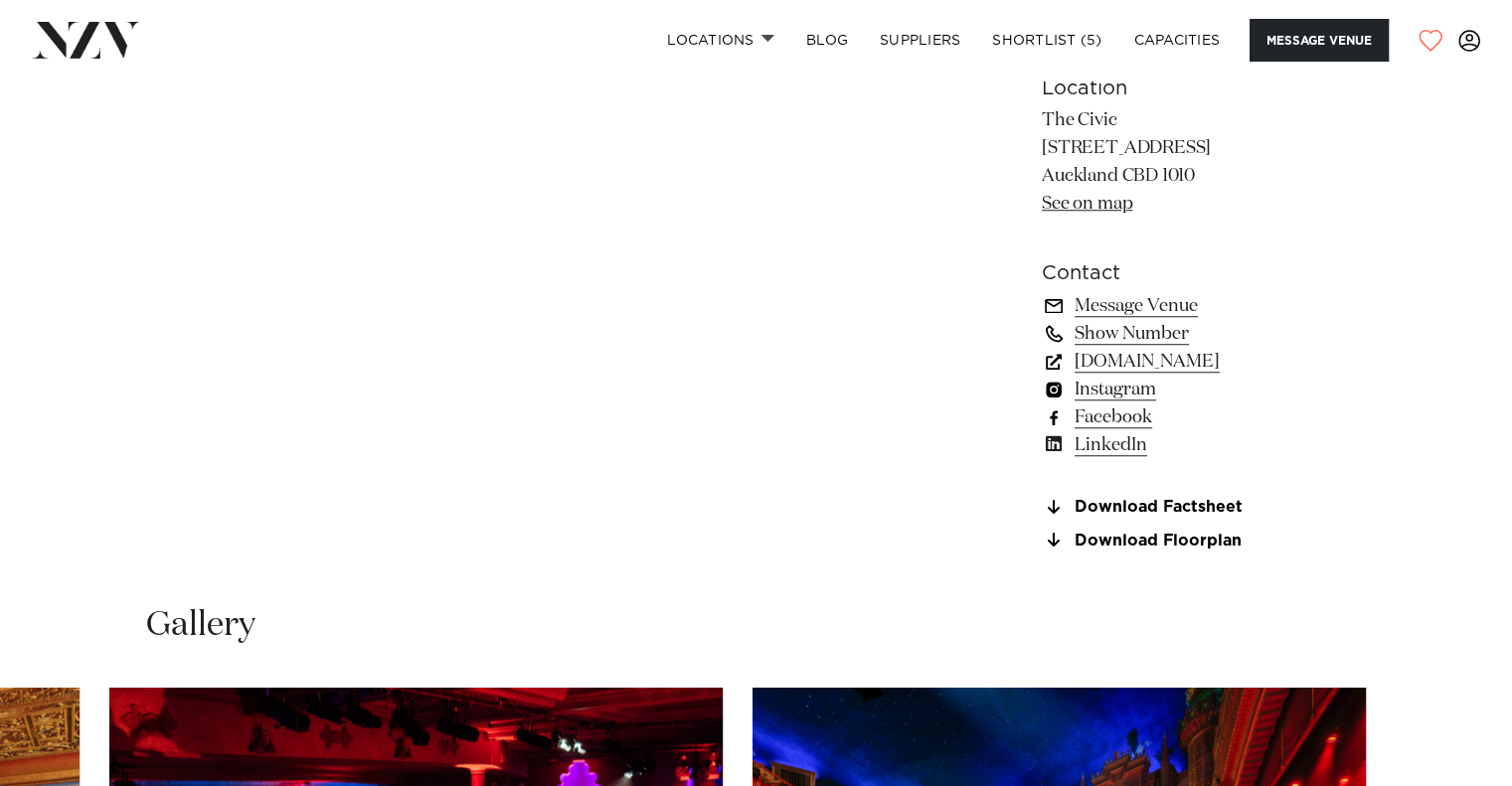 click on "Message Venue" at bounding box center (1204, 306) 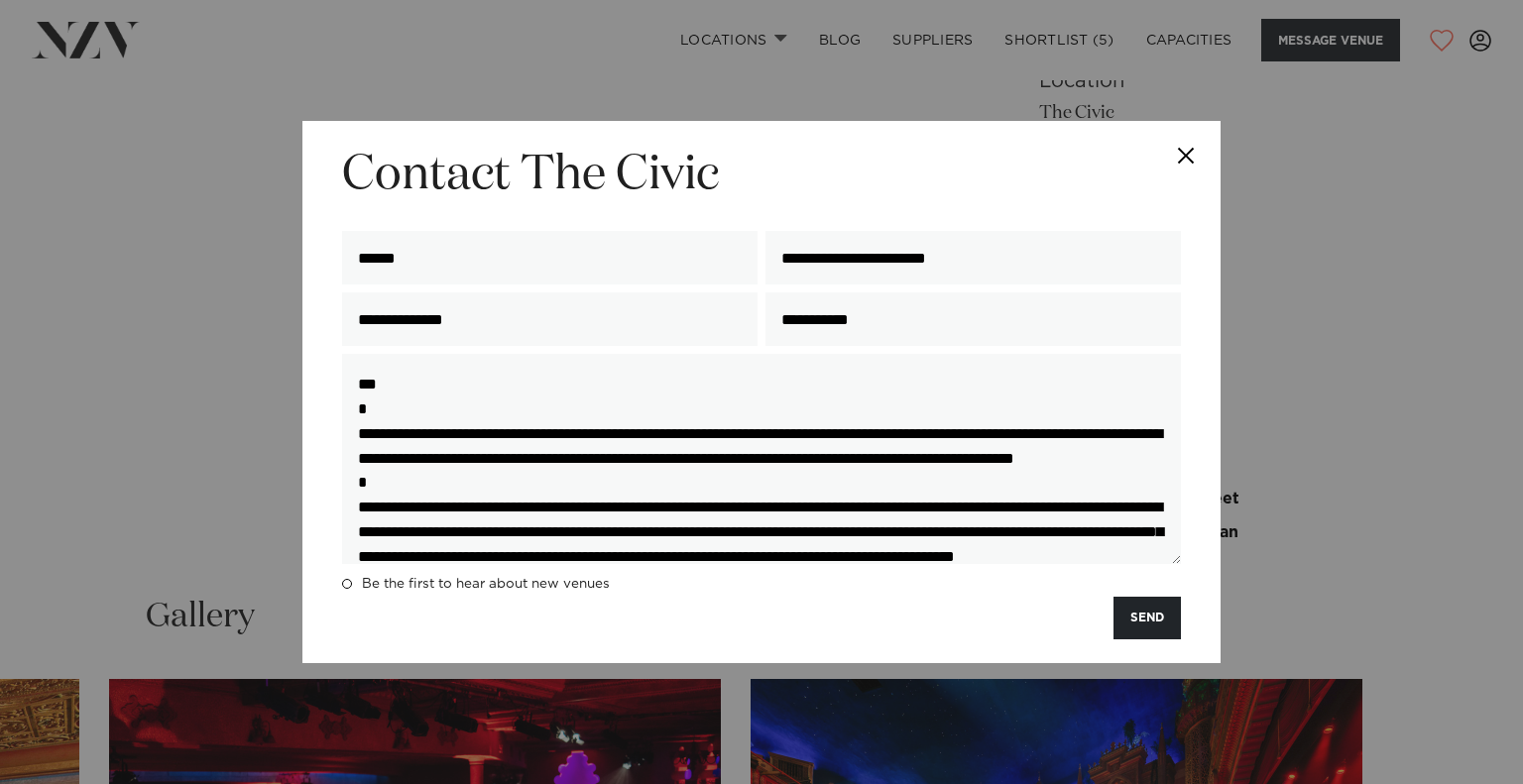 click on "**********" at bounding box center [762, 392] 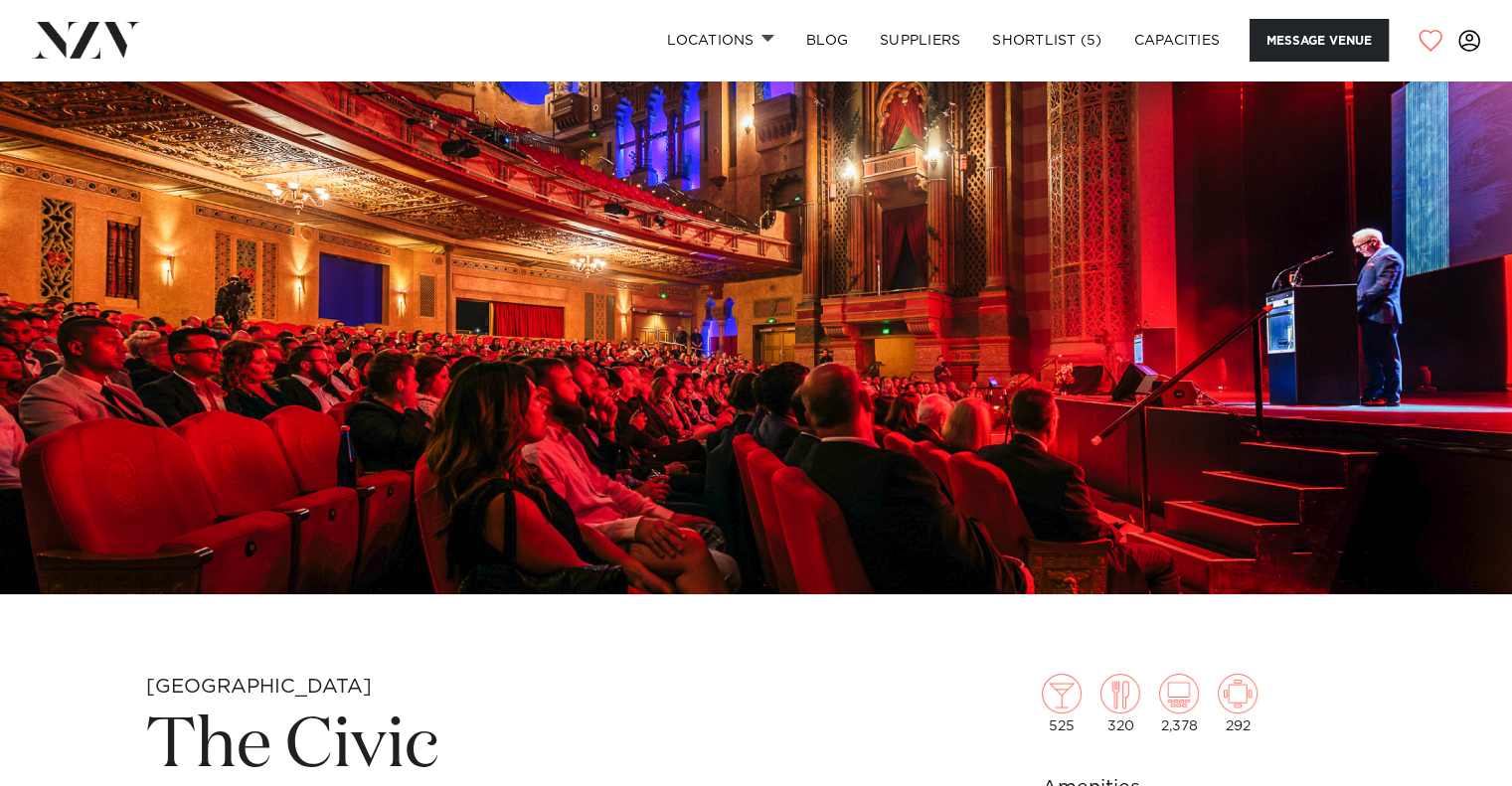 scroll, scrollTop: 0, scrollLeft: 0, axis: both 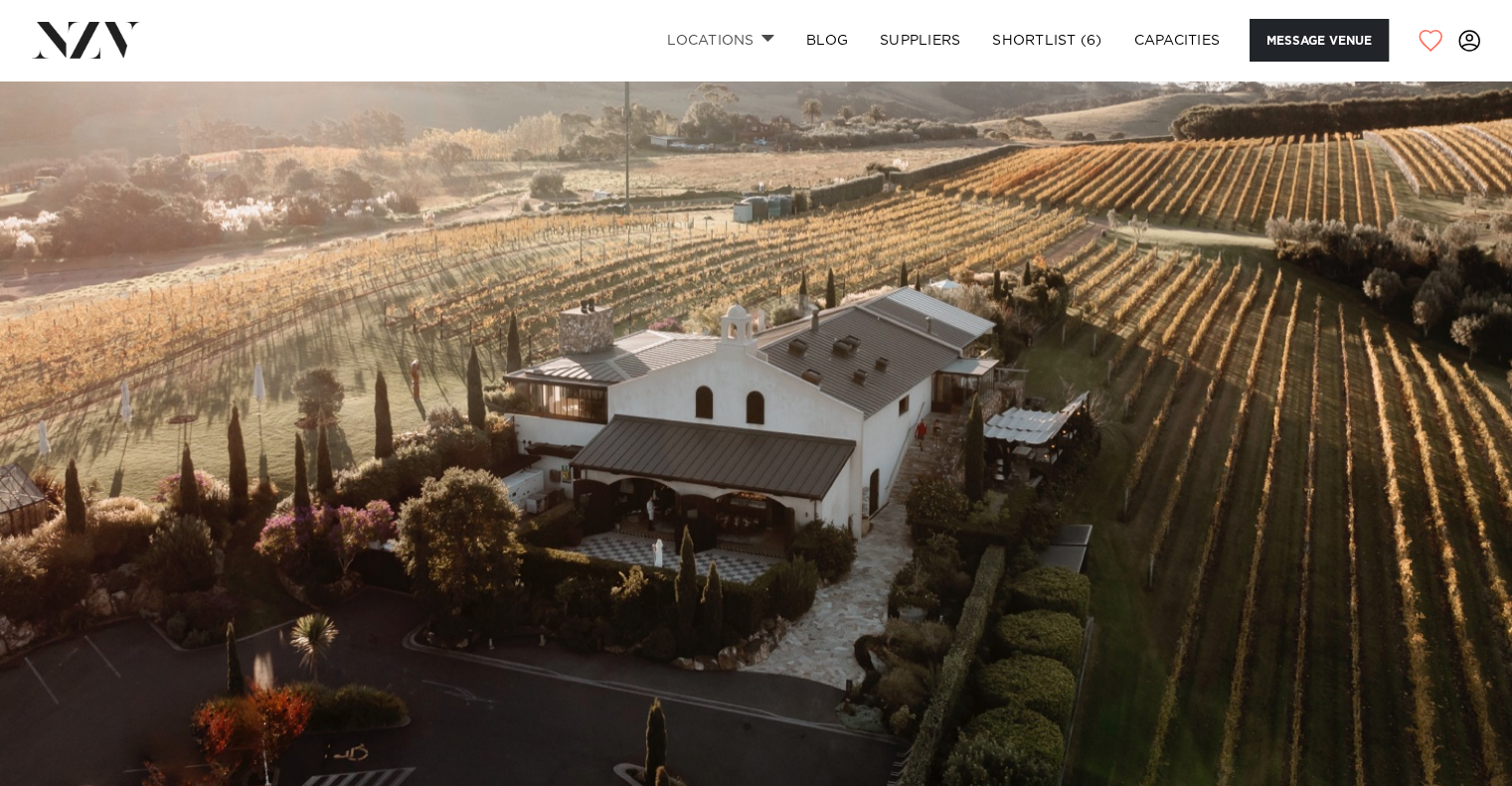 click on "Locations" at bounding box center (721, 40) 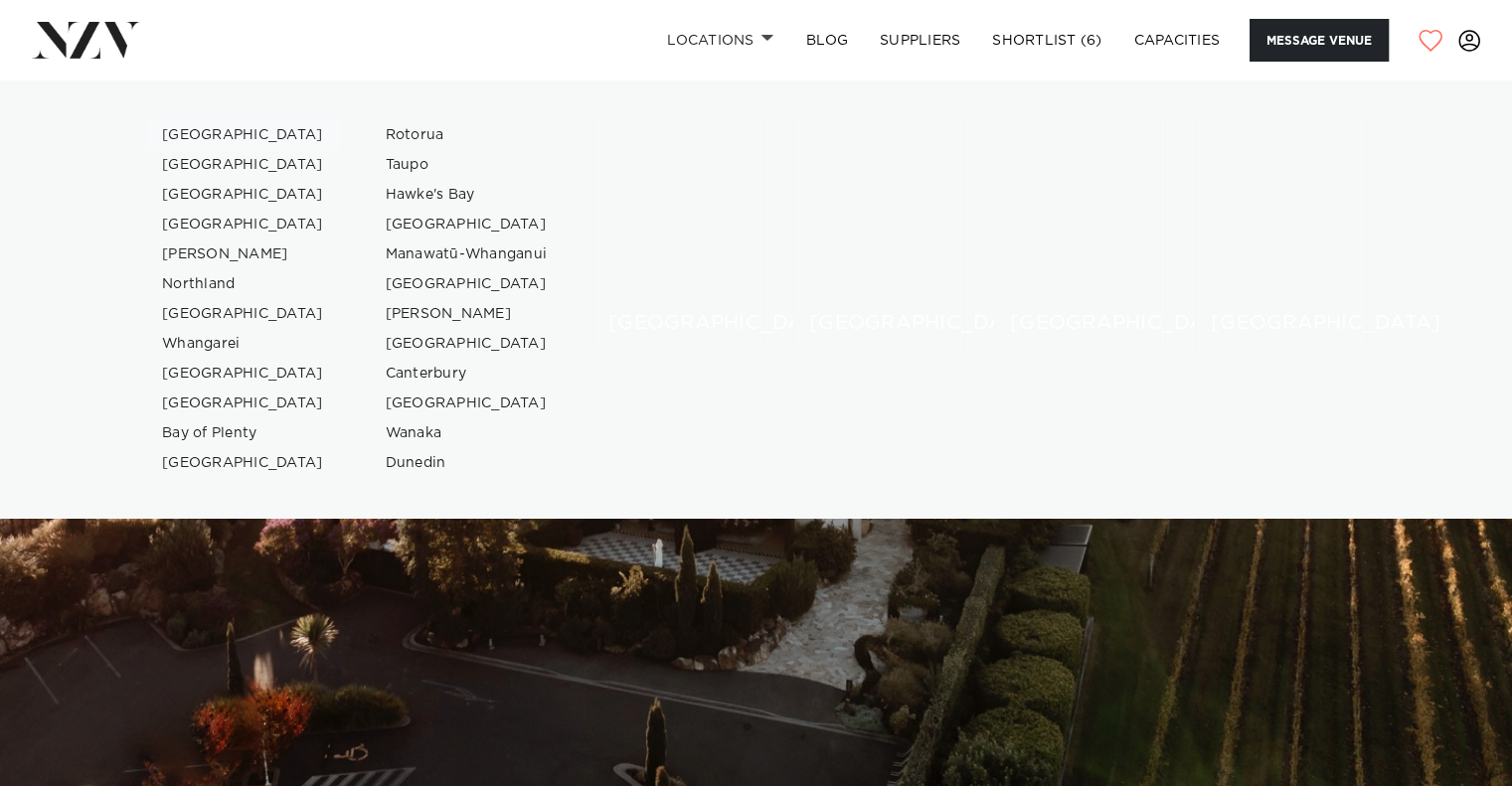 click on "[GEOGRAPHIC_DATA]" at bounding box center [243, 135] 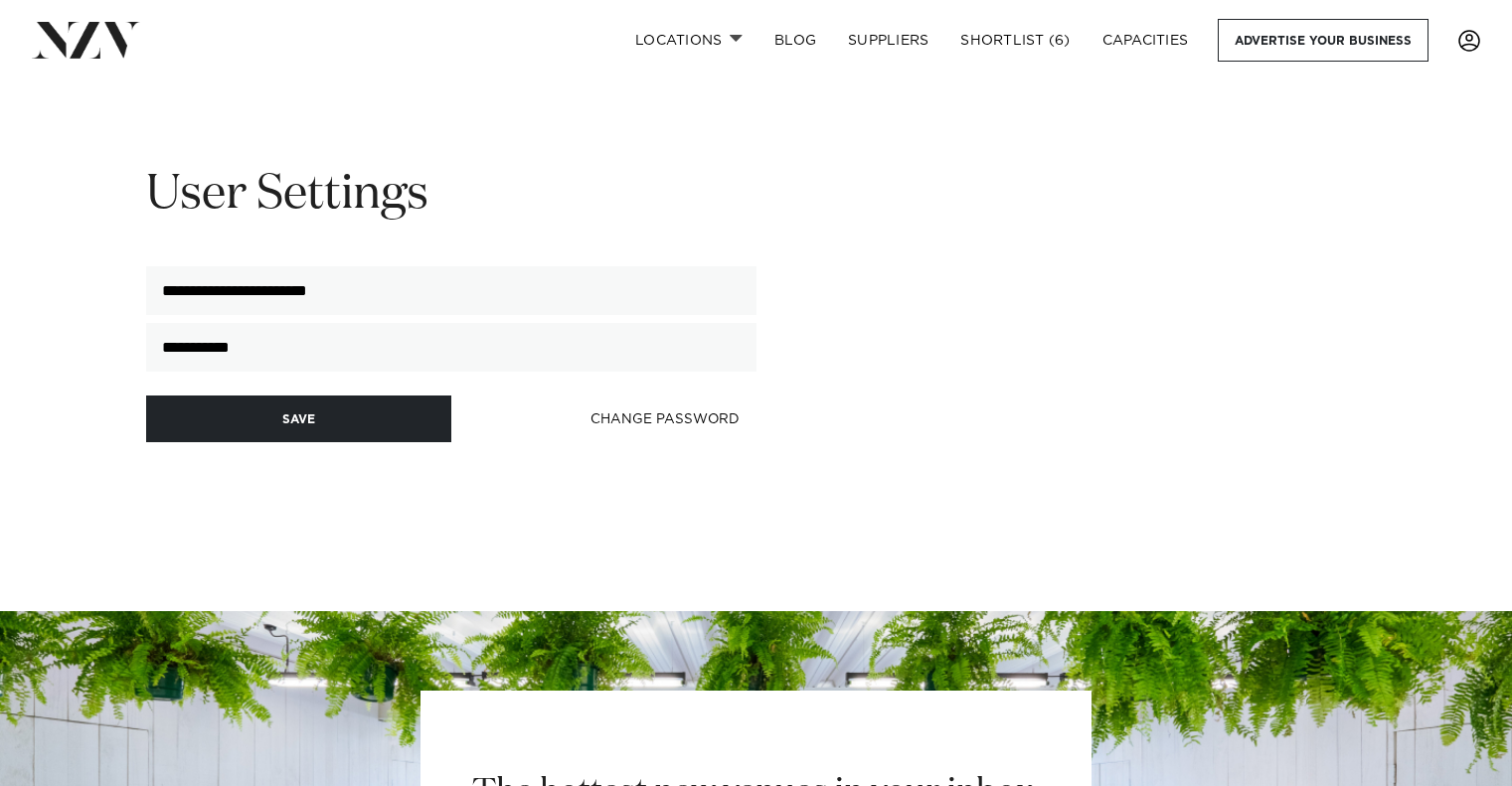 scroll, scrollTop: 0, scrollLeft: 0, axis: both 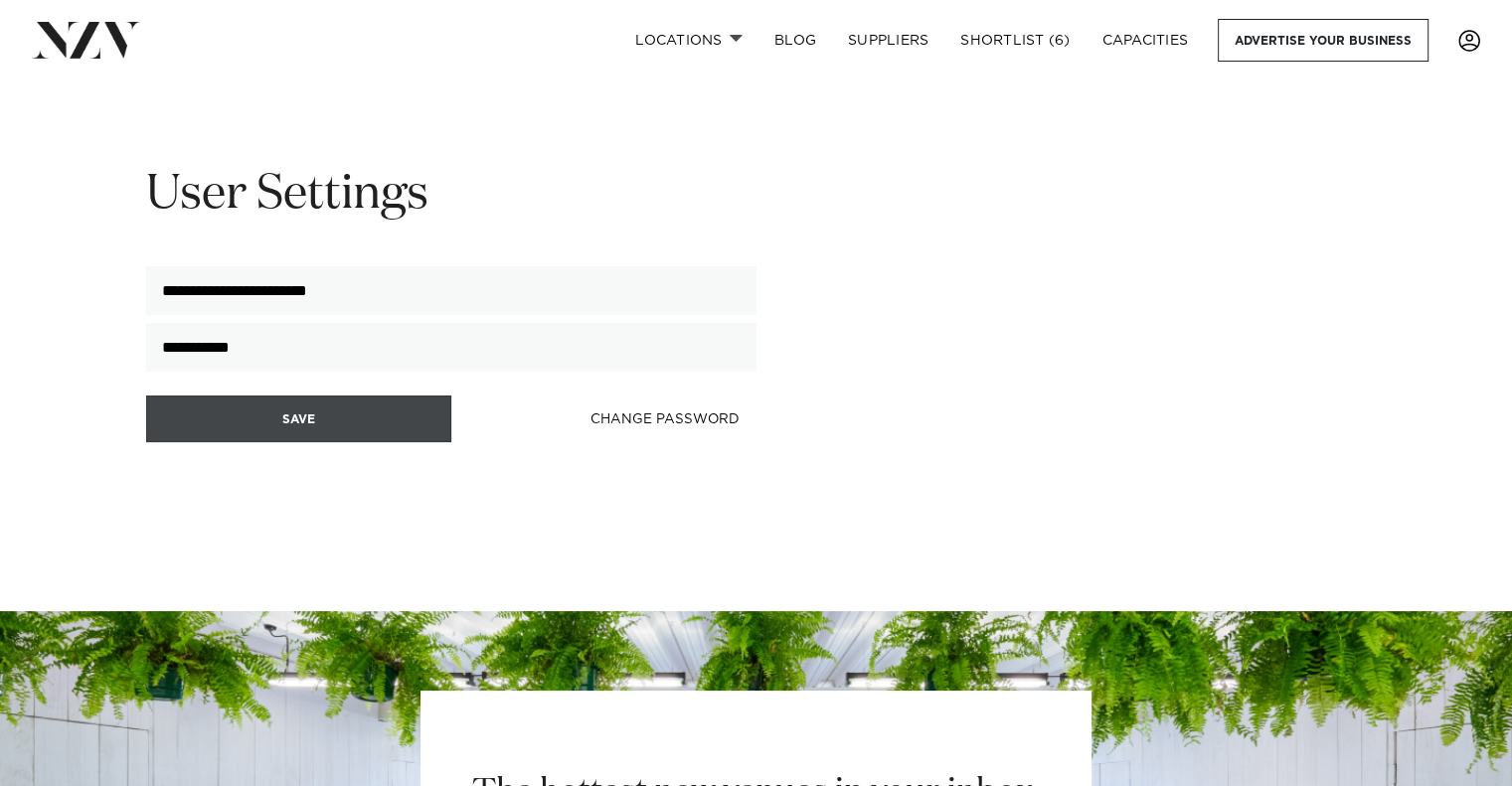 click on "SAVE" at bounding box center [298, 418] 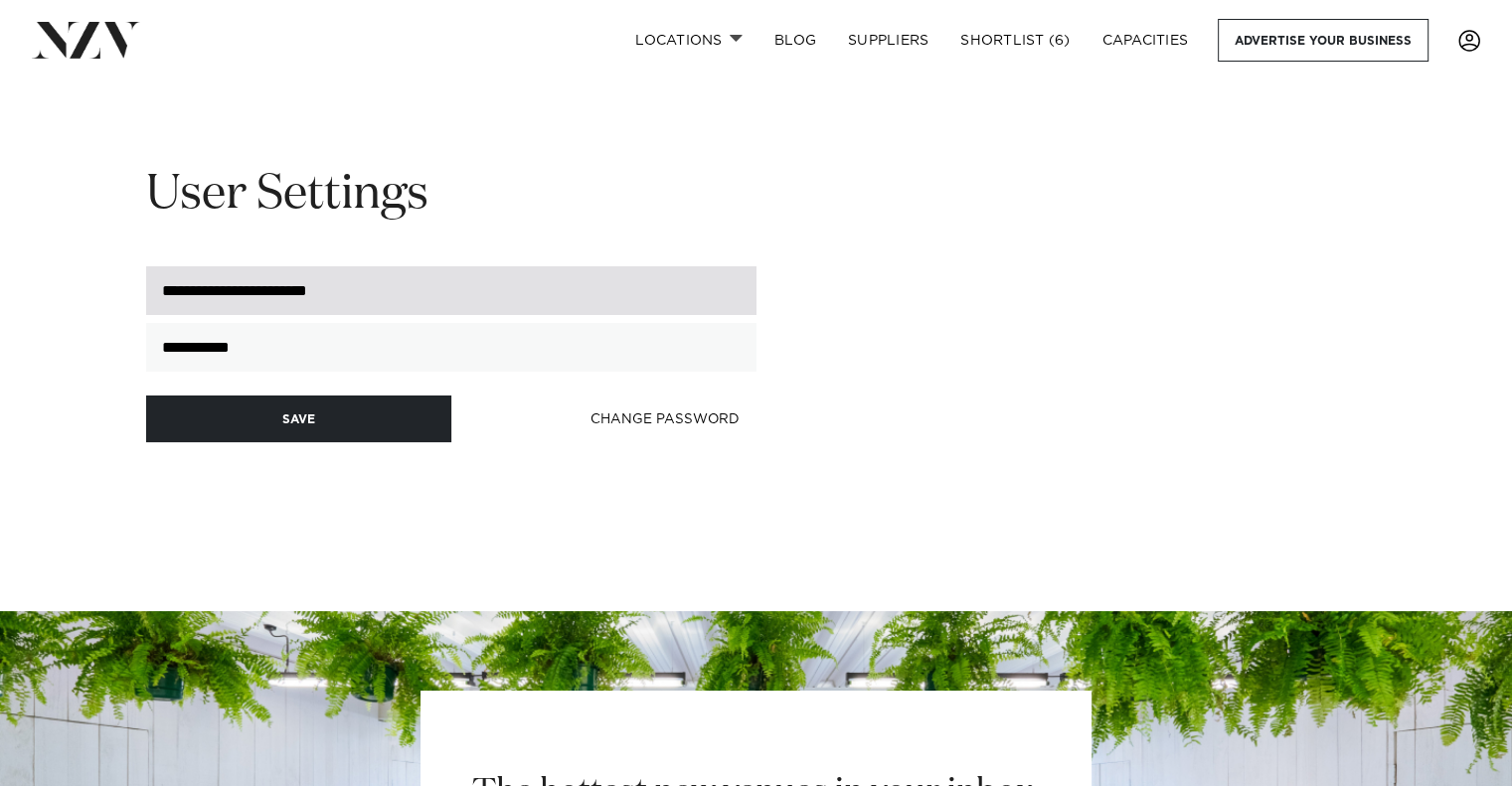 scroll, scrollTop: 396, scrollLeft: 0, axis: vertical 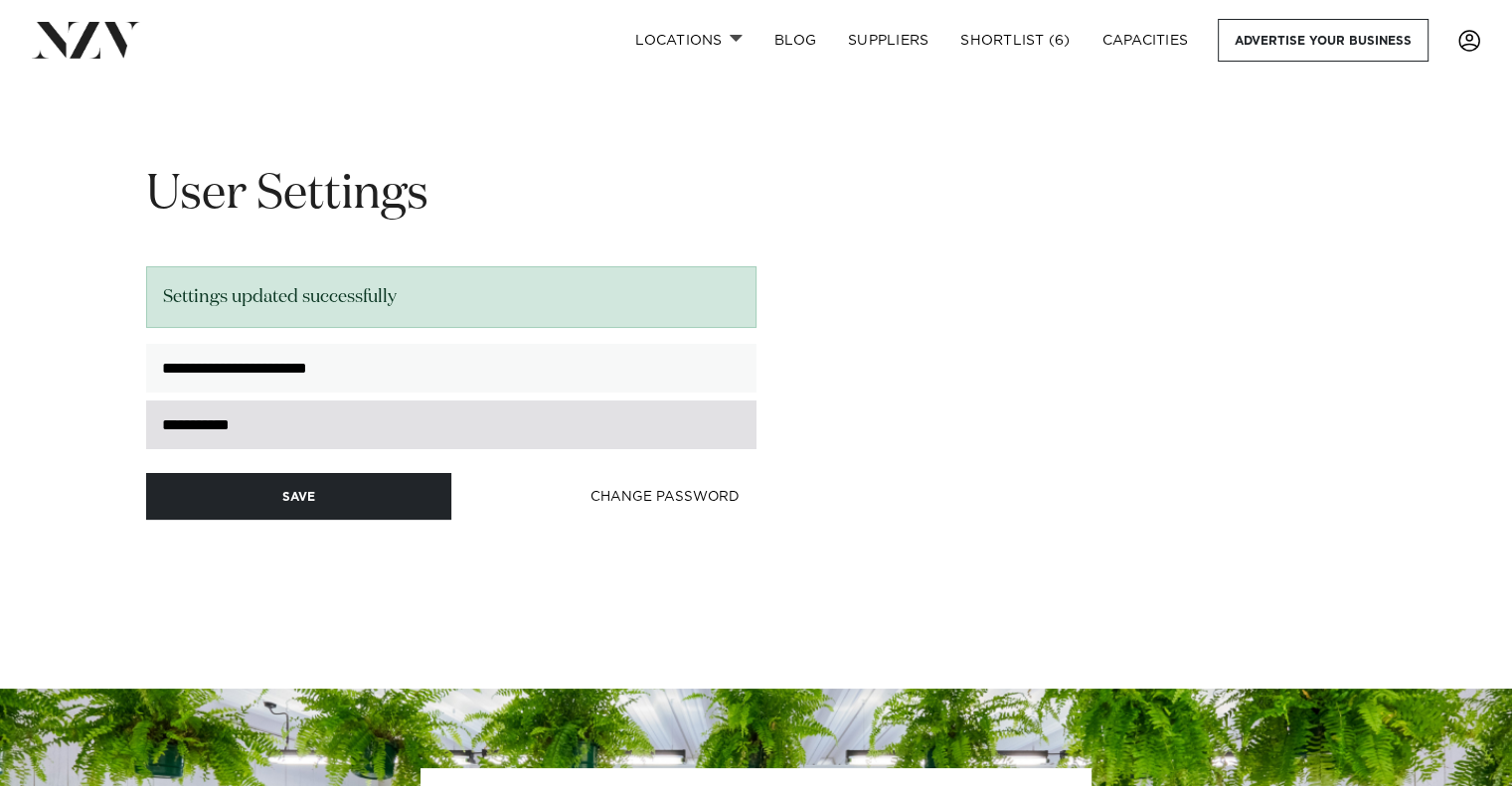 click on "**********" at bounding box center (451, 424) 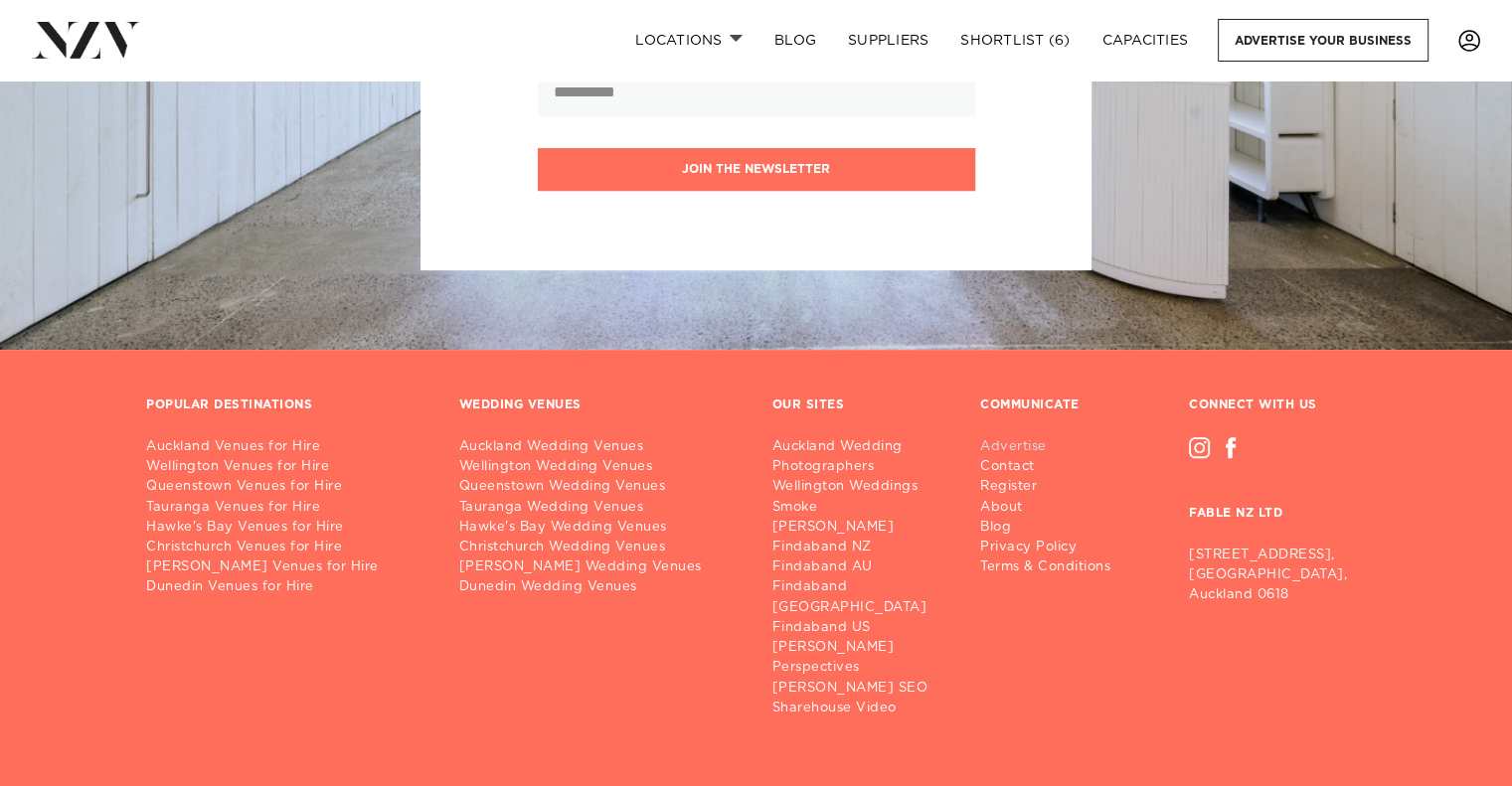 scroll, scrollTop: 1018, scrollLeft: 0, axis: vertical 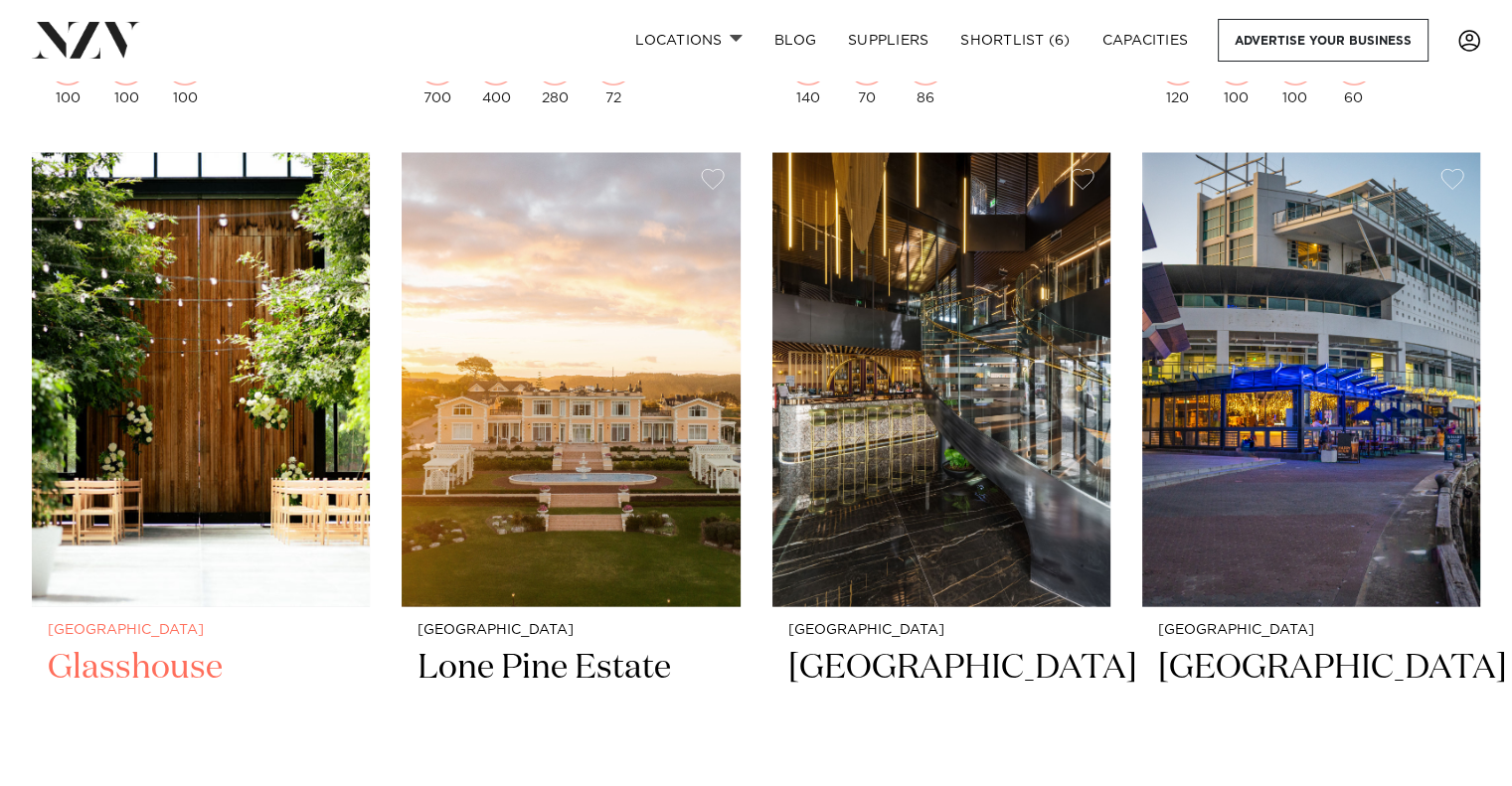 click at bounding box center [201, 380] 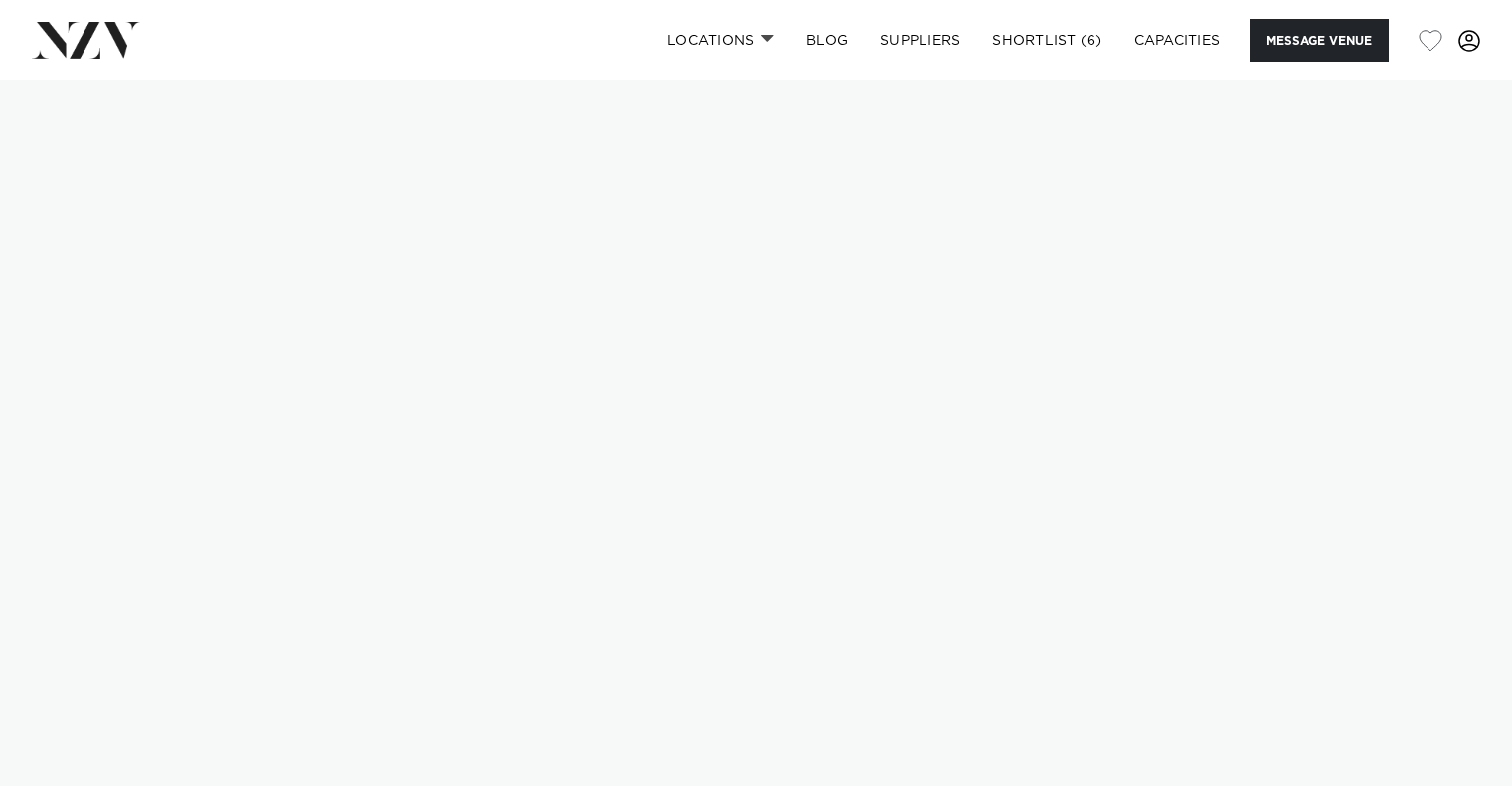 scroll, scrollTop: 0, scrollLeft: 0, axis: both 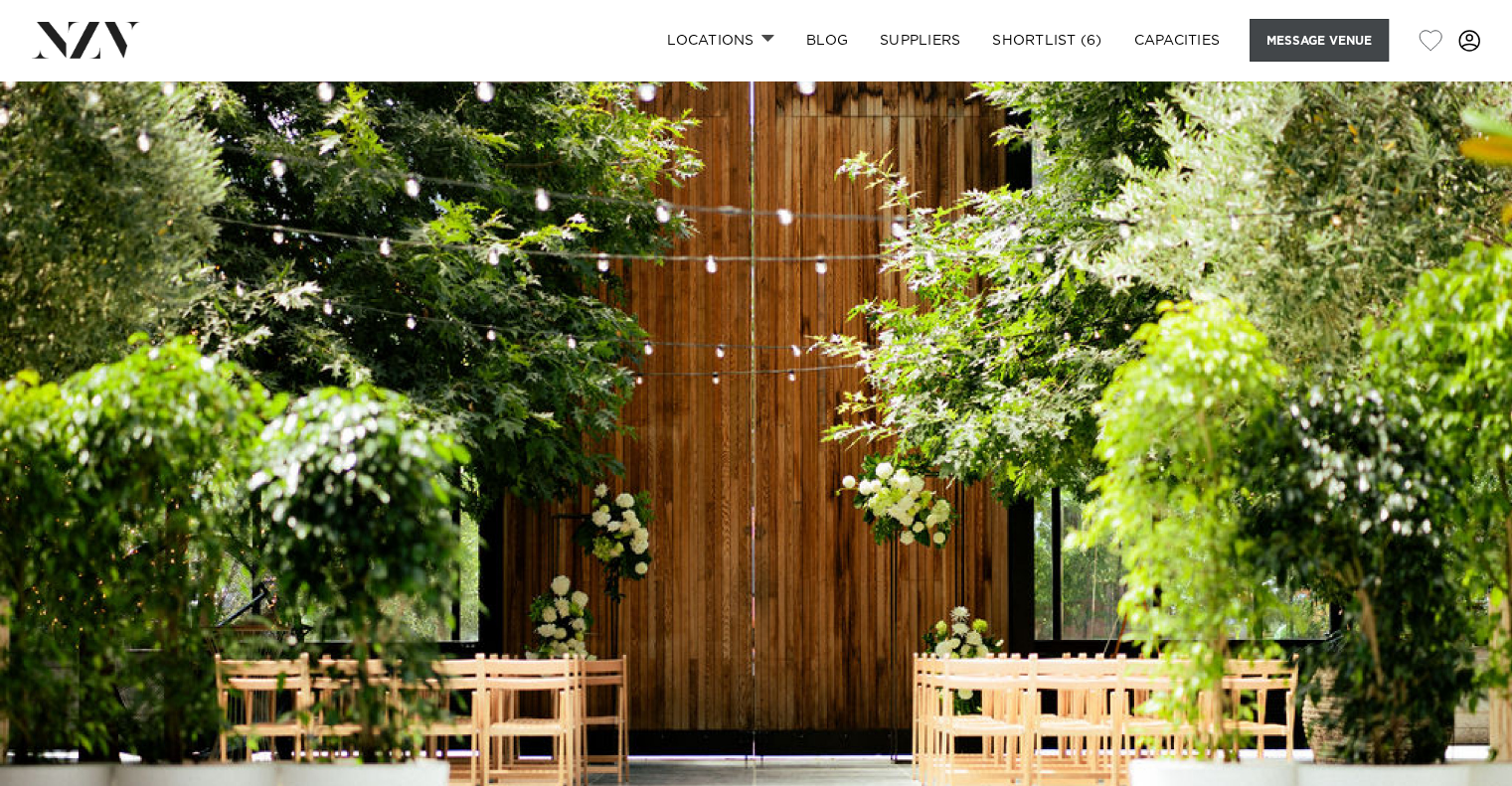 click on "Message Venue" at bounding box center (1319, 40) 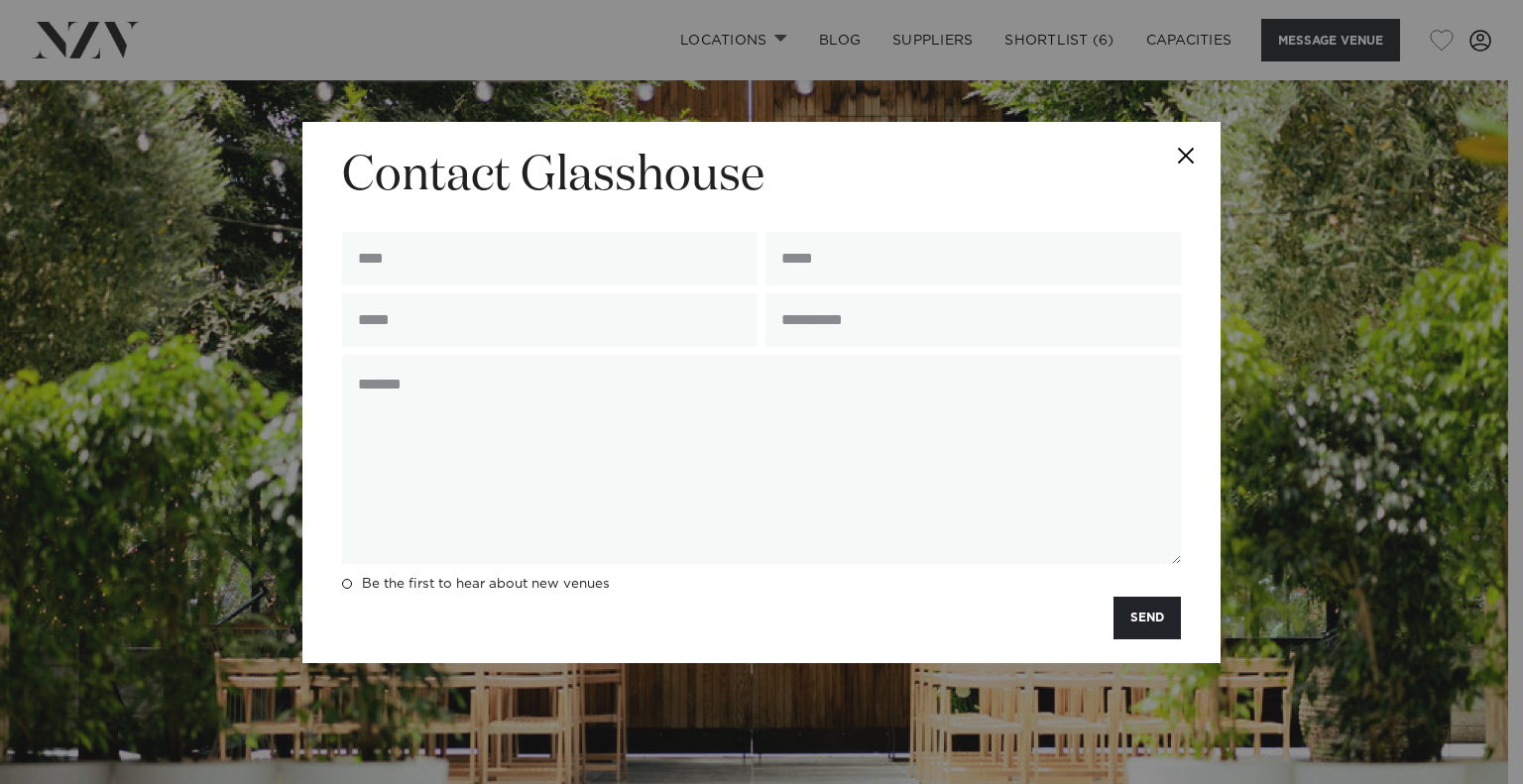 click at bounding box center [1186, 157] 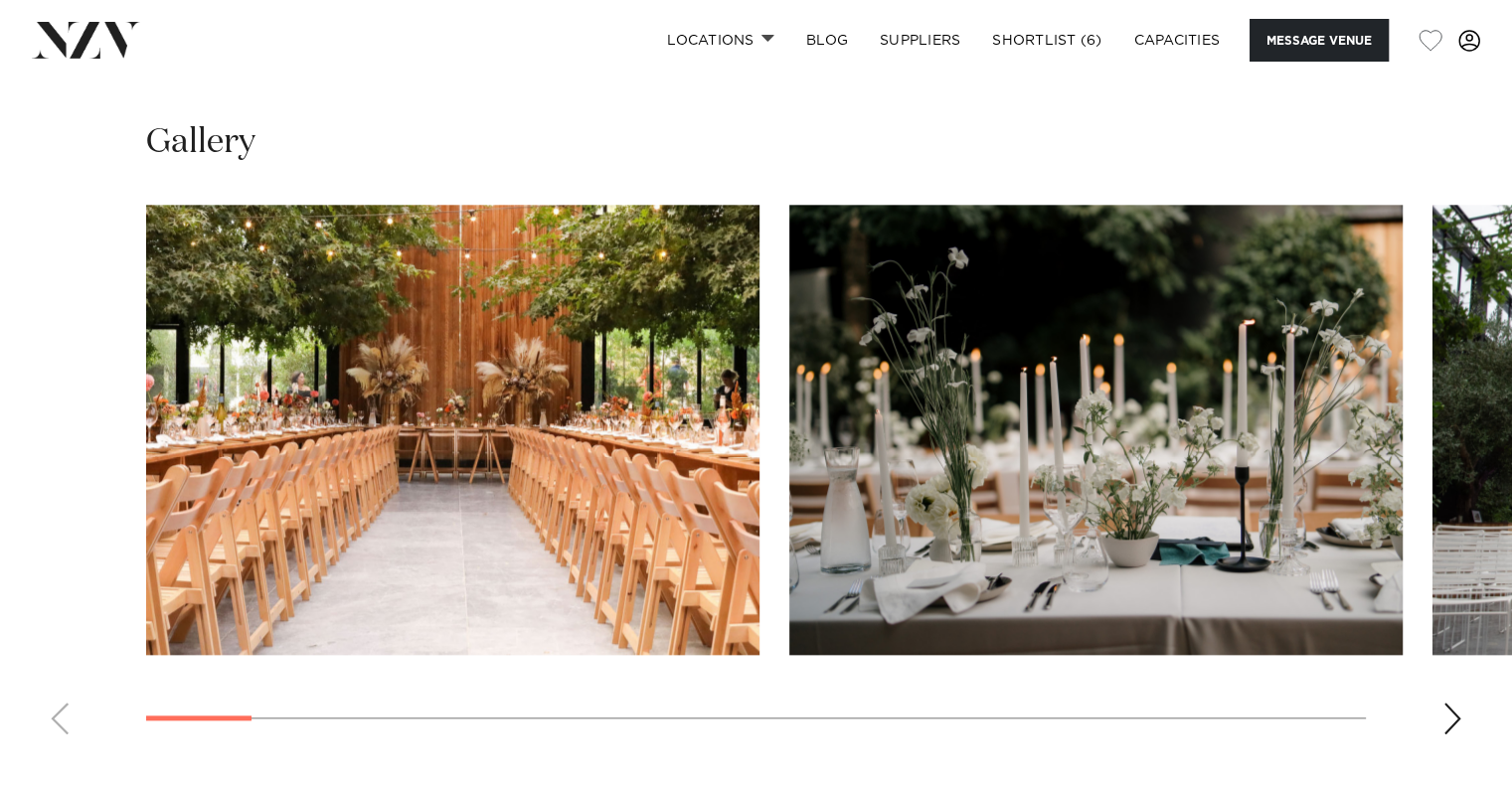 scroll, scrollTop: 1987, scrollLeft: 0, axis: vertical 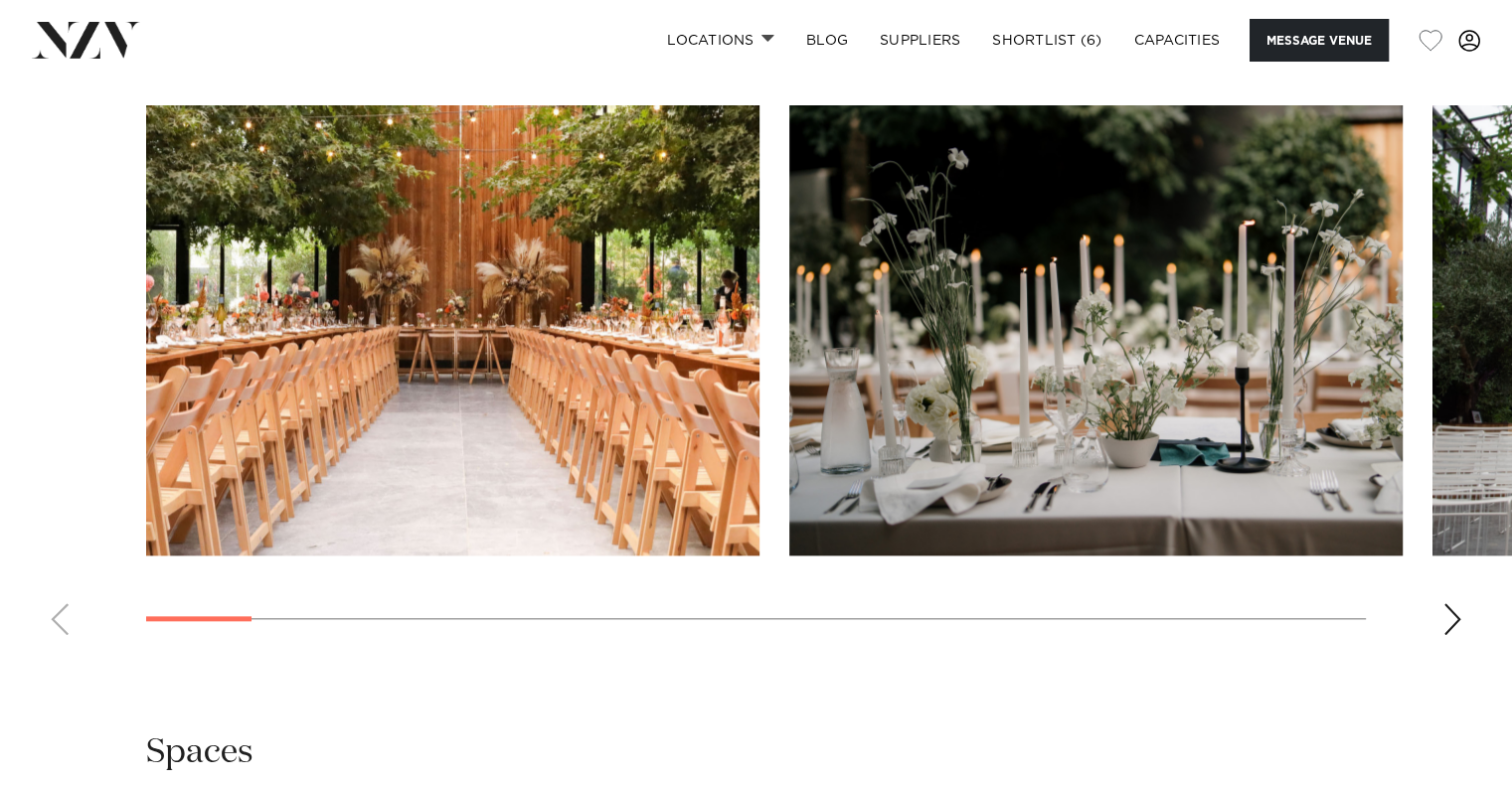 click at bounding box center (1452, 619) 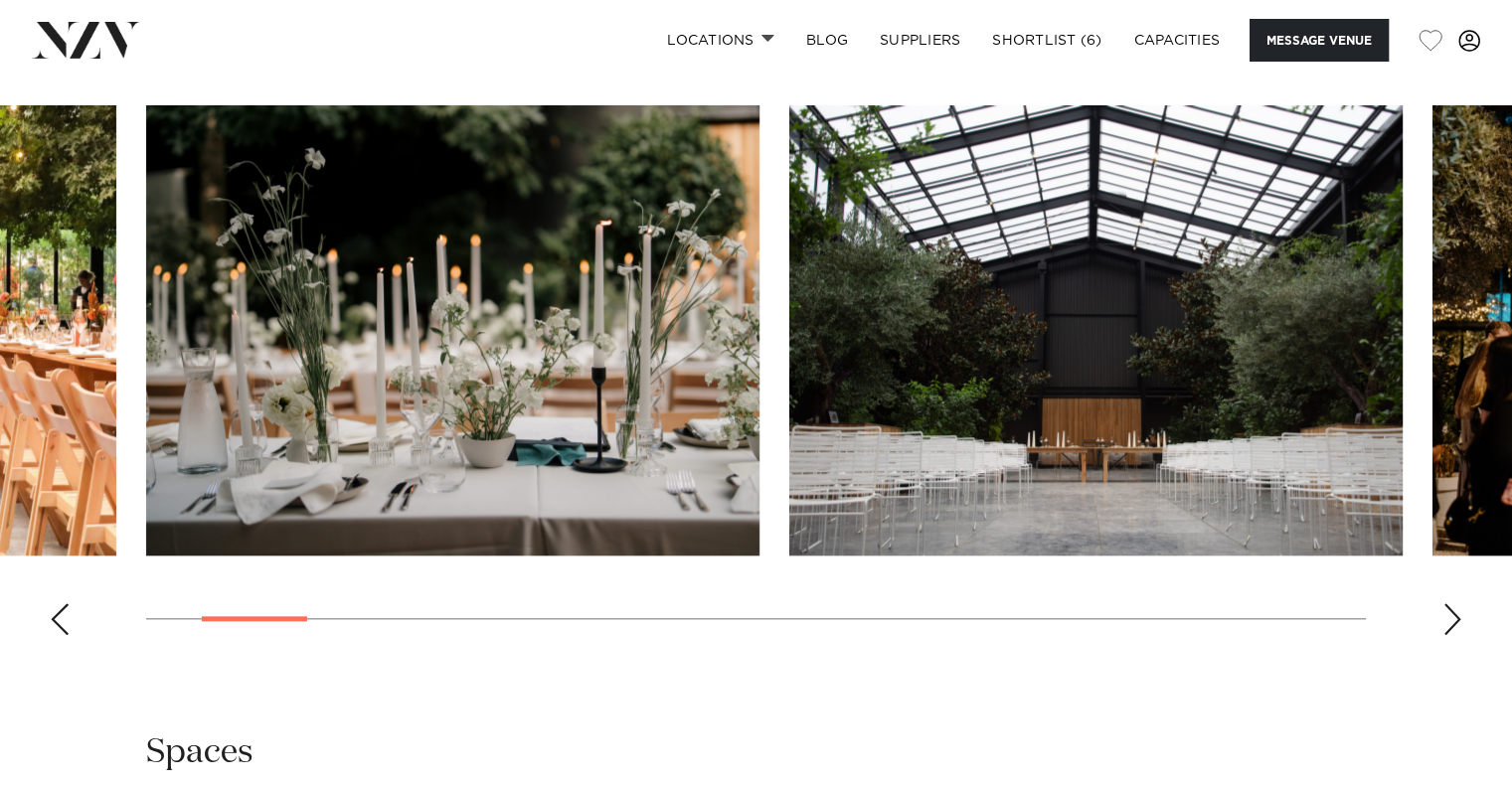 click at bounding box center (1452, 619) 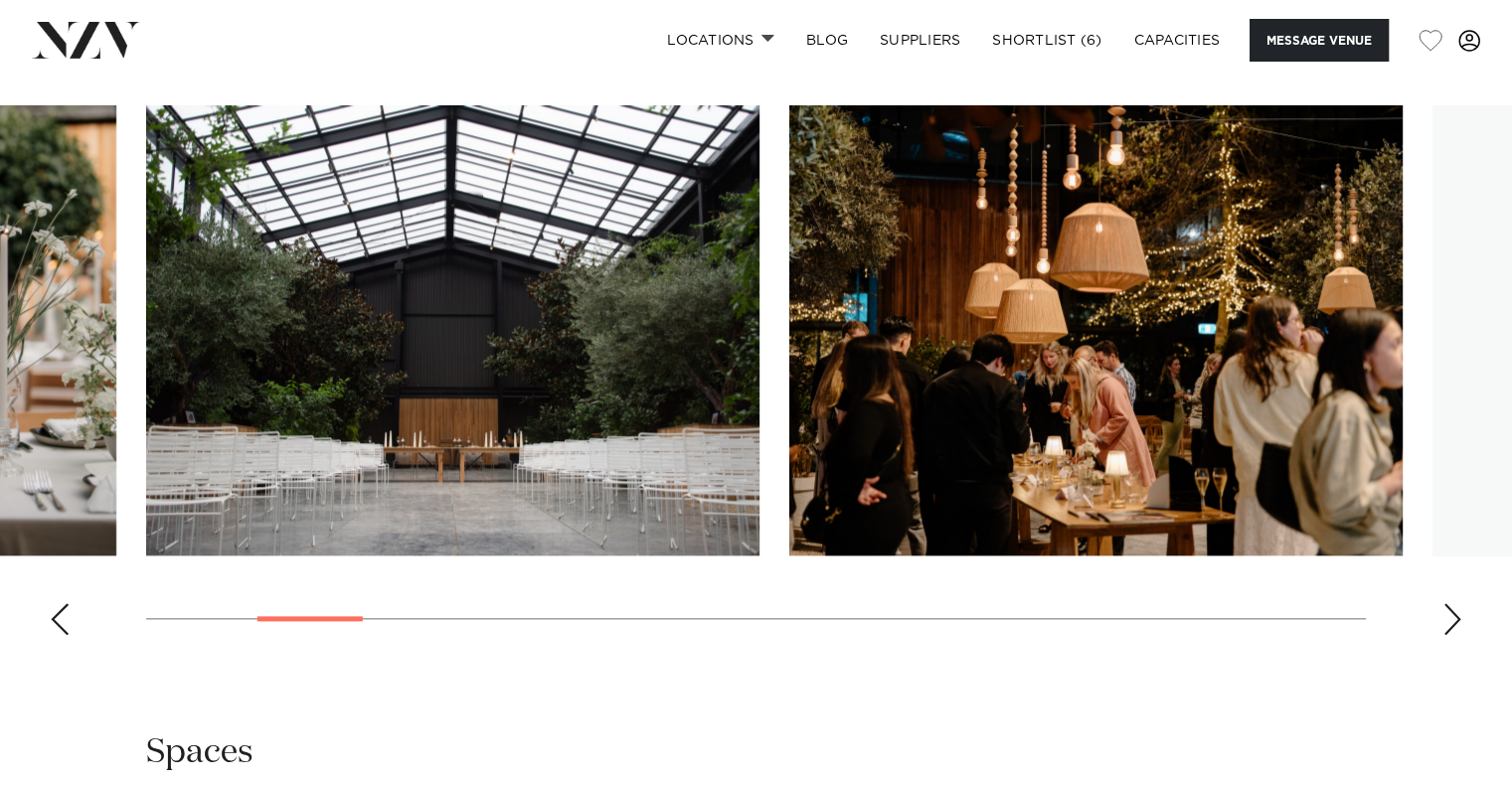 click at bounding box center [1452, 619] 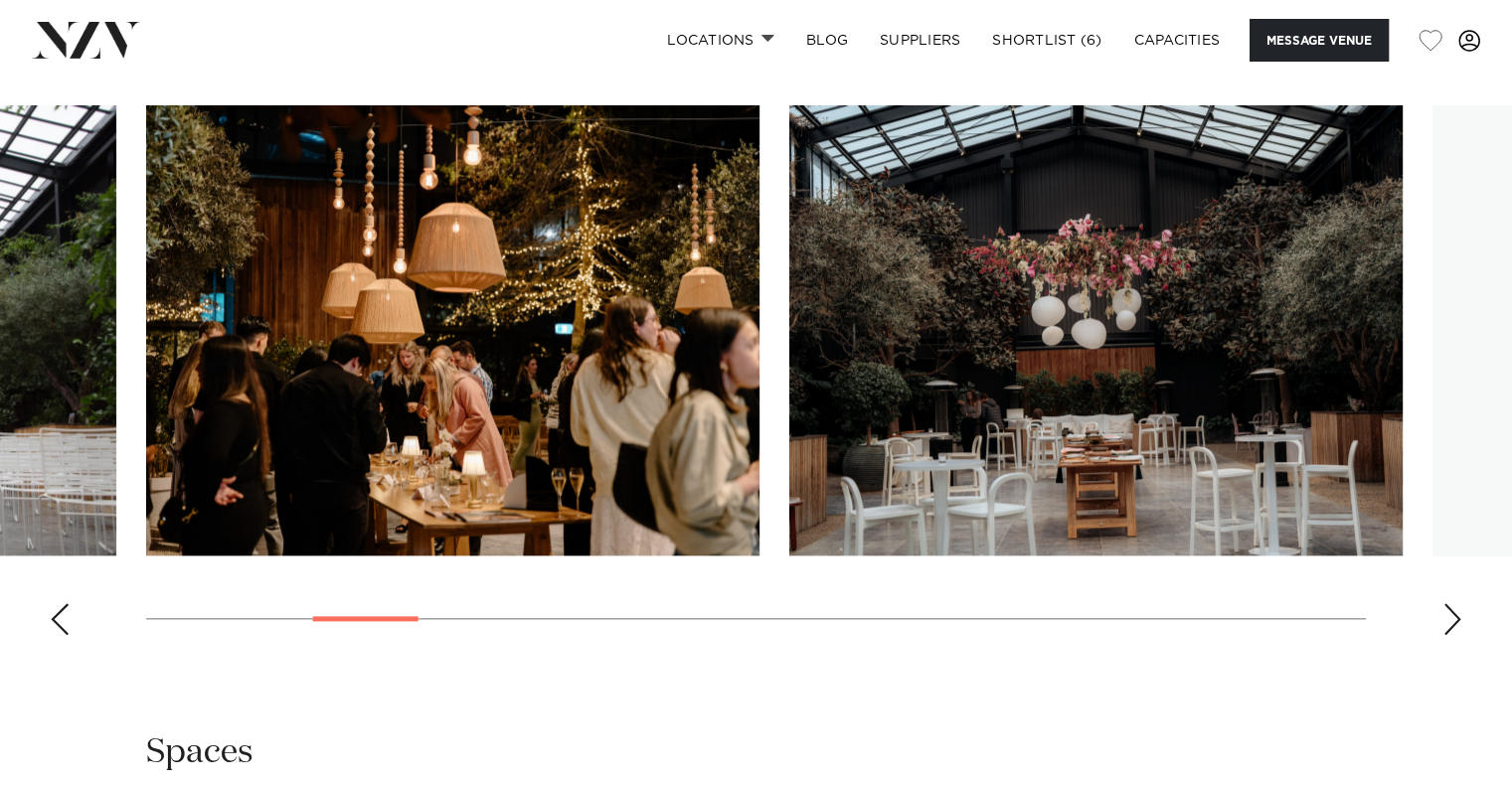 click at bounding box center (1452, 619) 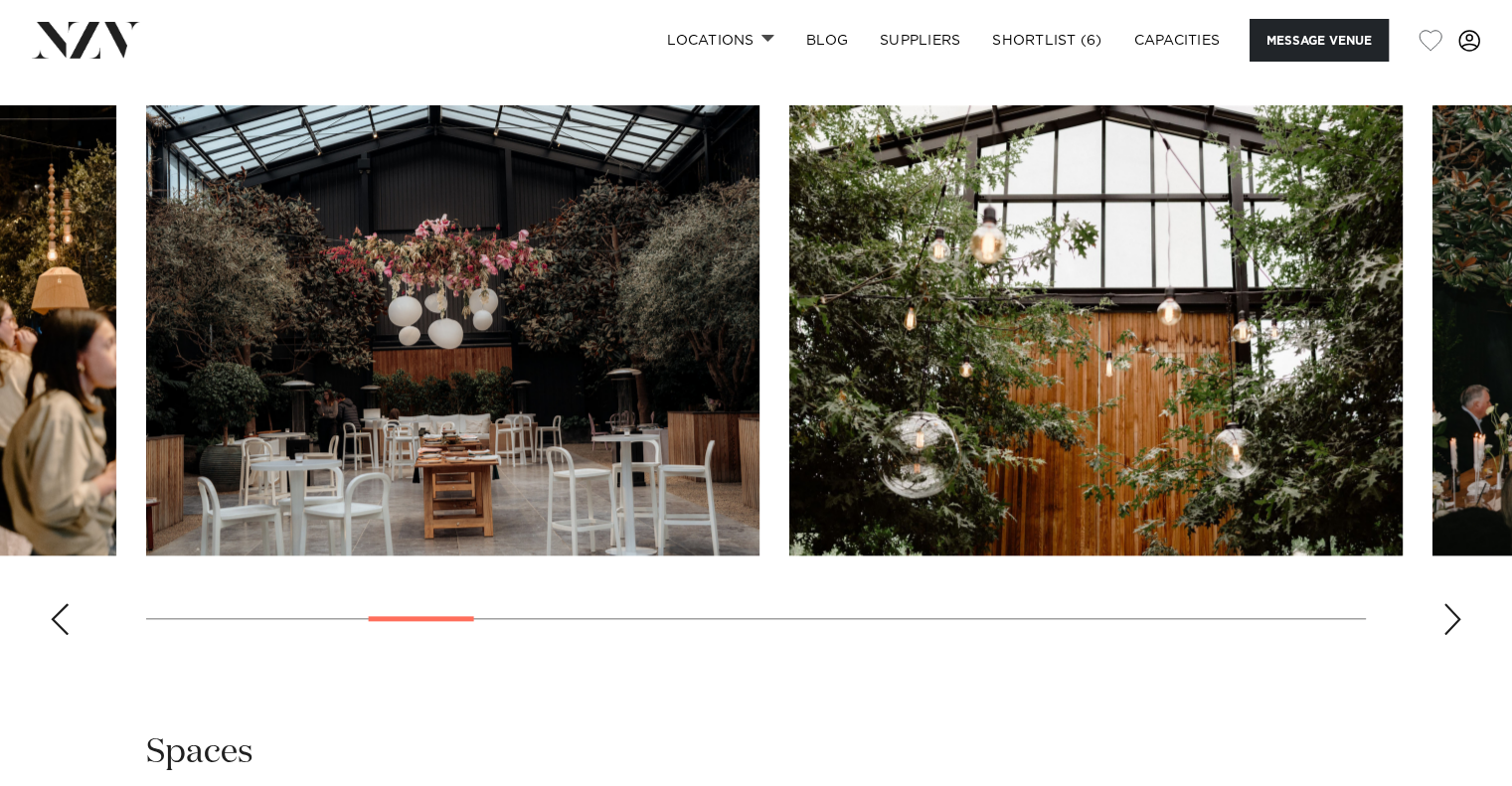 click at bounding box center [1452, 619] 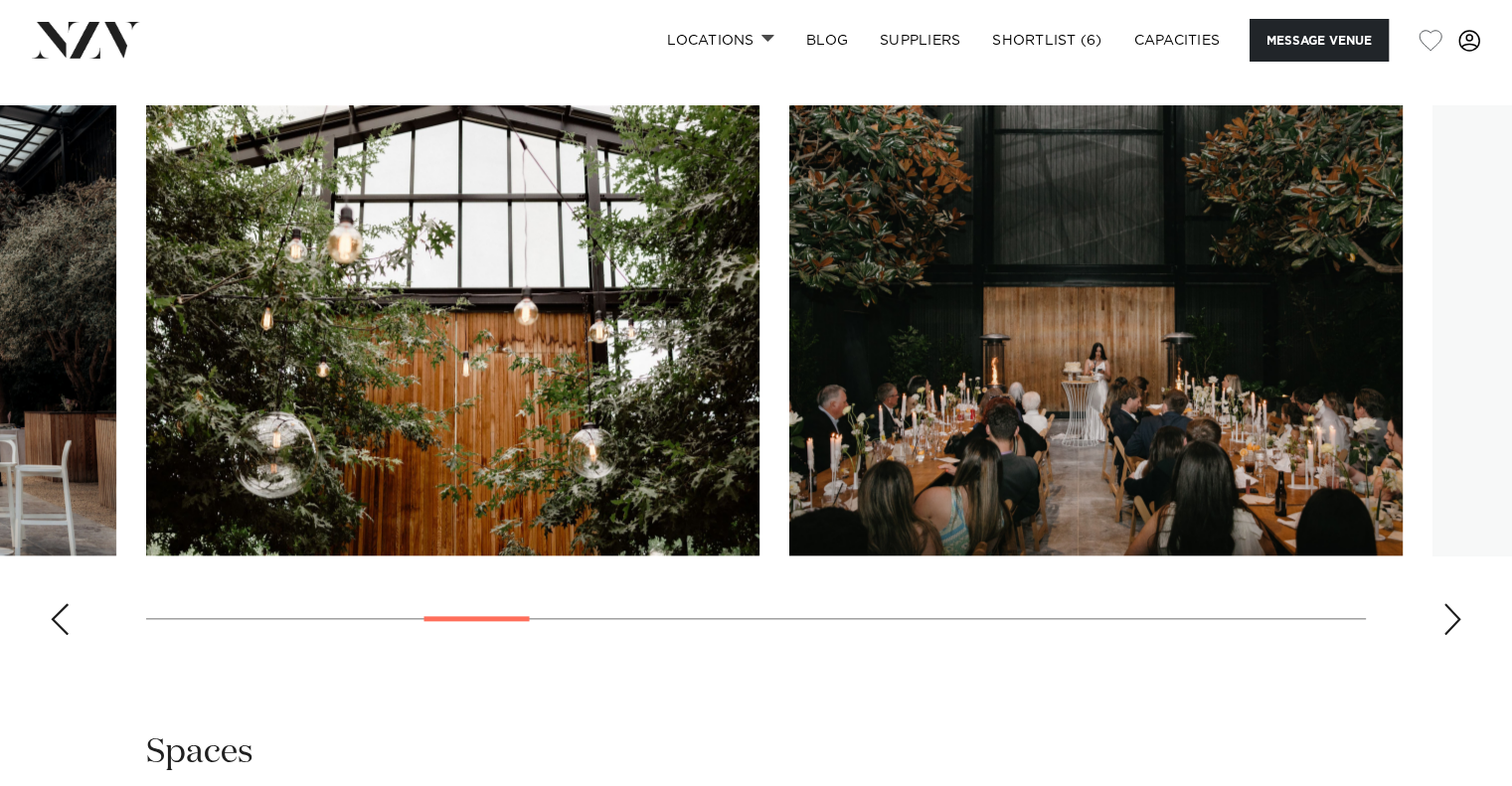 click at bounding box center (1452, 619) 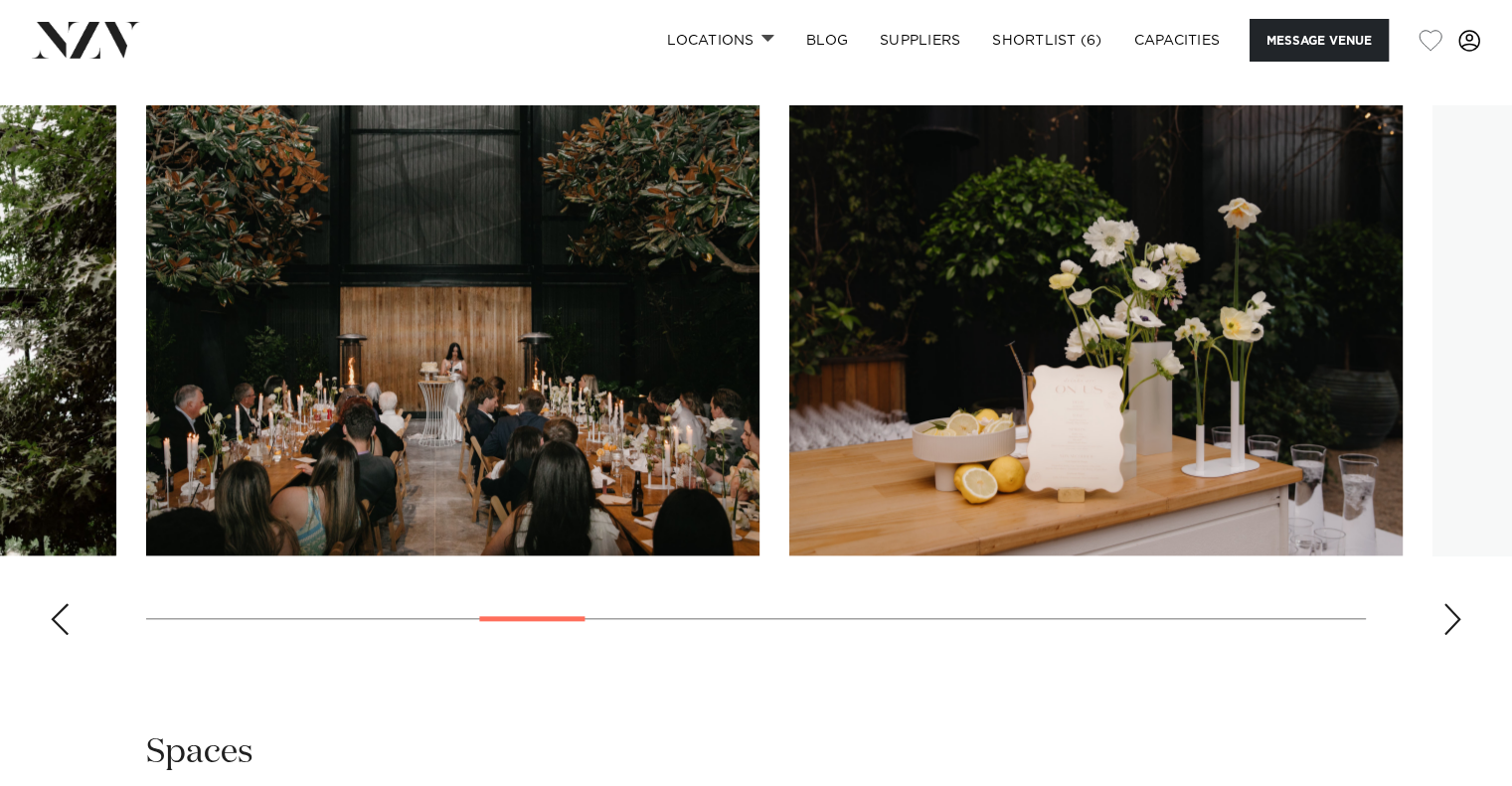 click at bounding box center (1452, 619) 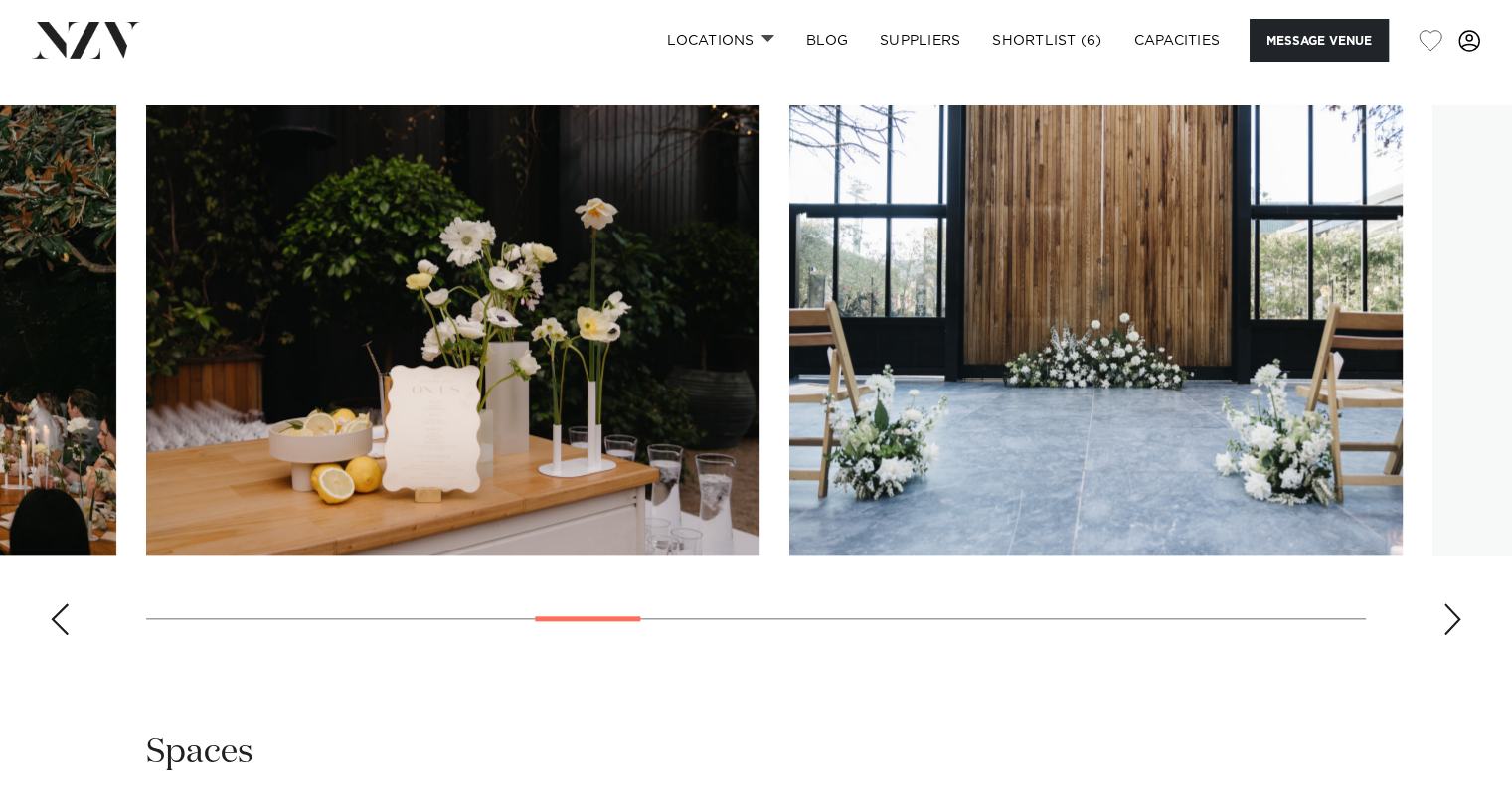 click at bounding box center [1452, 619] 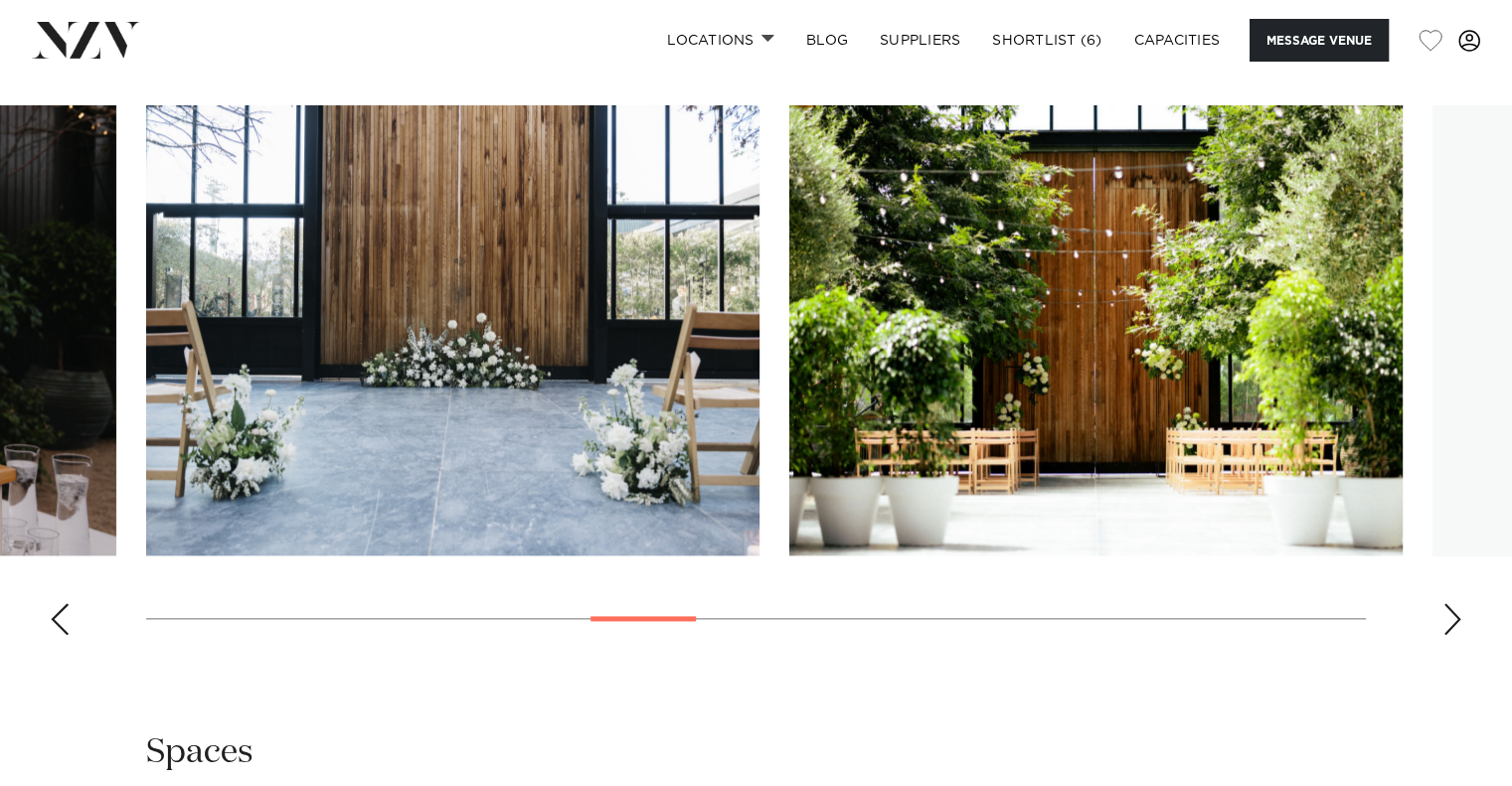 click at bounding box center [1452, 619] 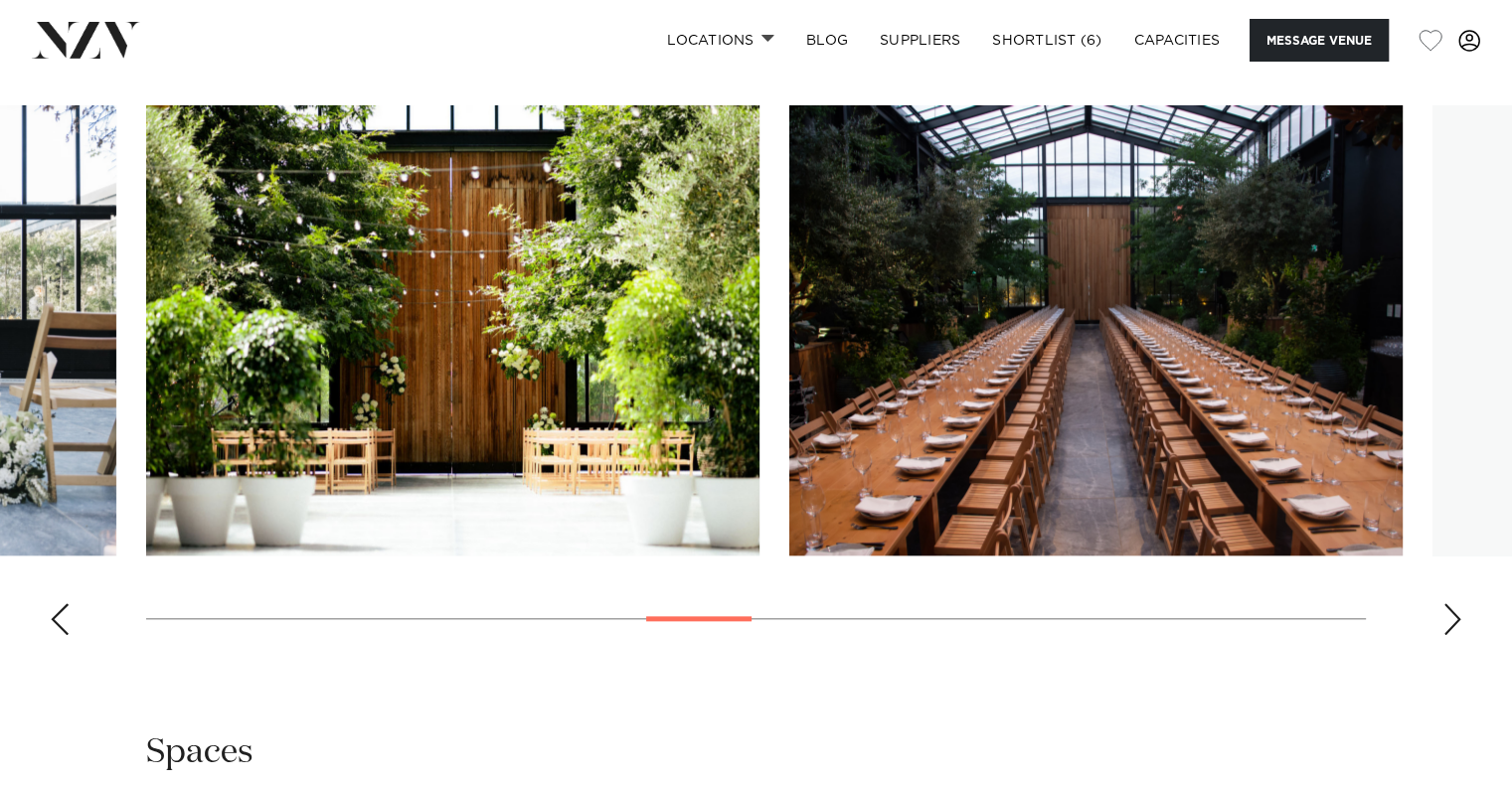 click at bounding box center [1452, 619] 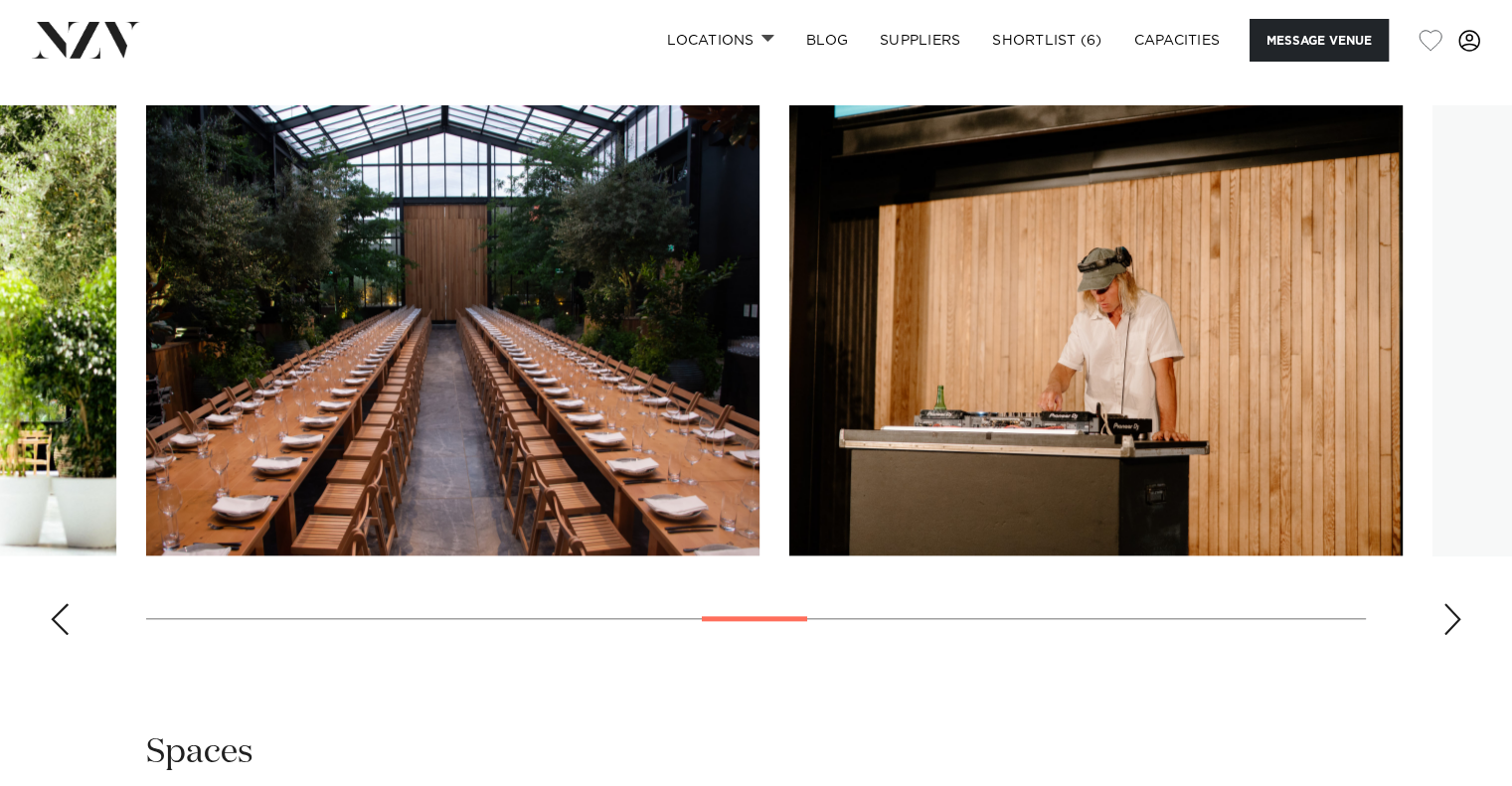 click at bounding box center [756, 378] 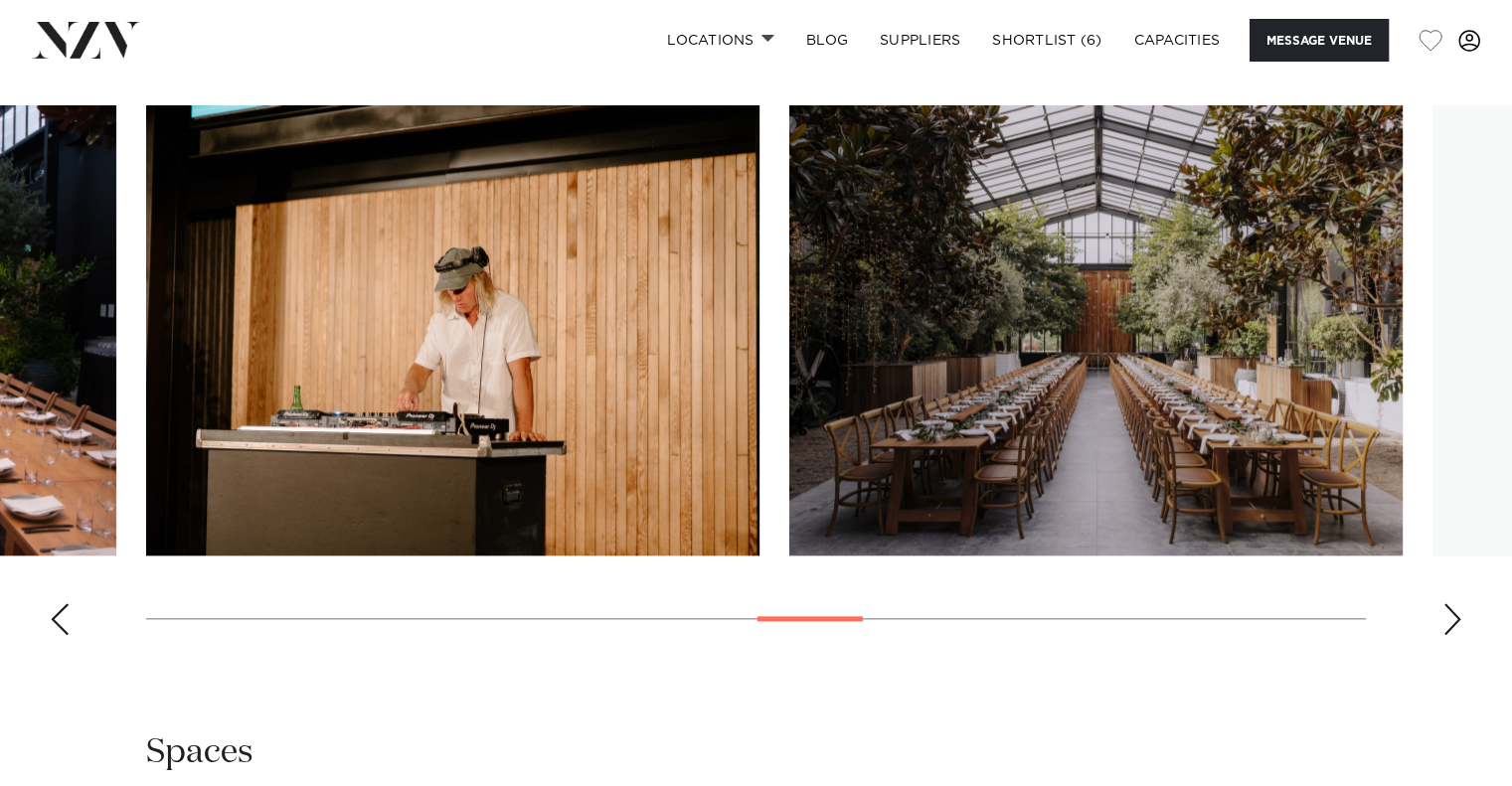 click at bounding box center [1452, 619] 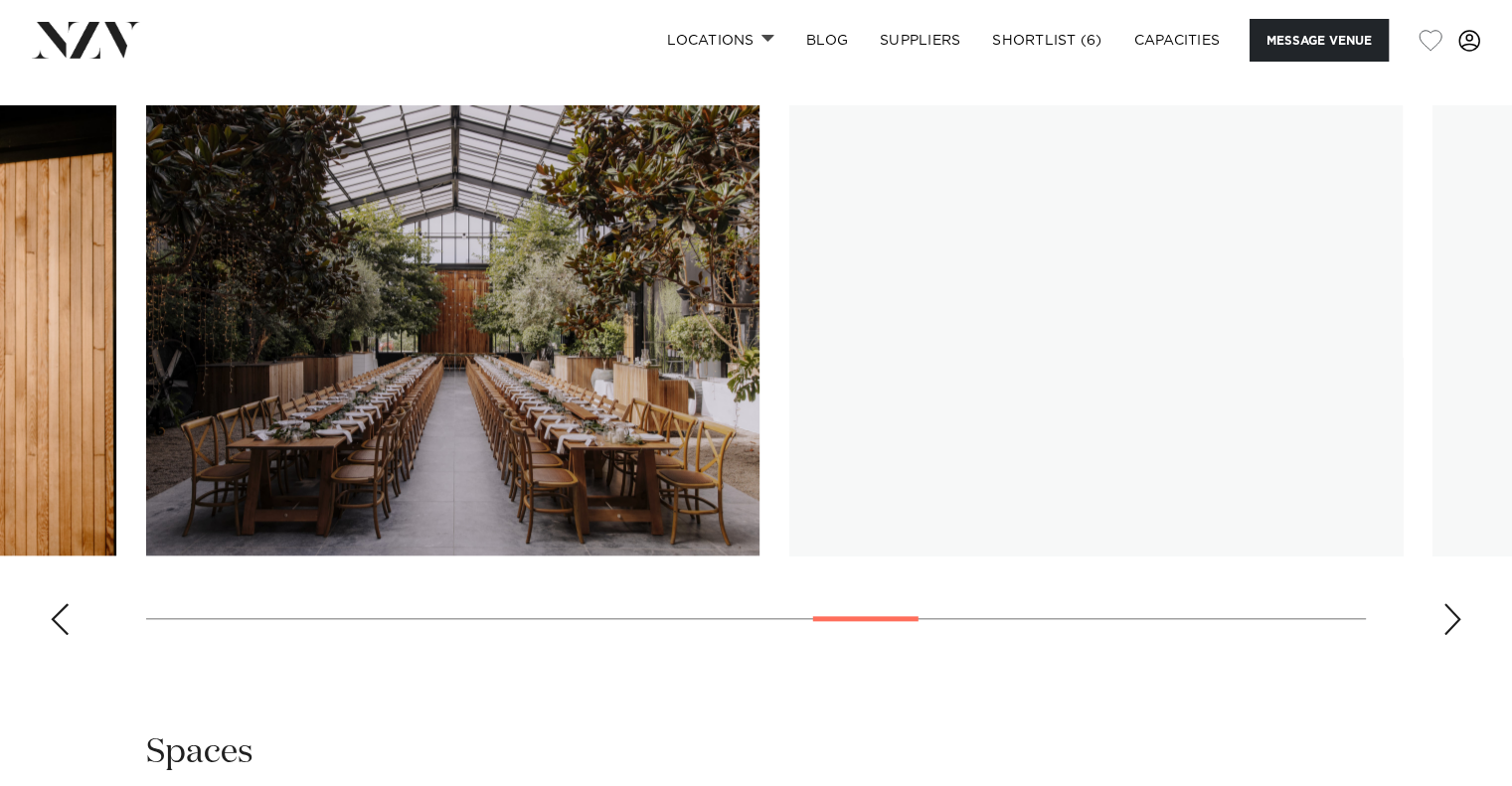 click at bounding box center (1452, 619) 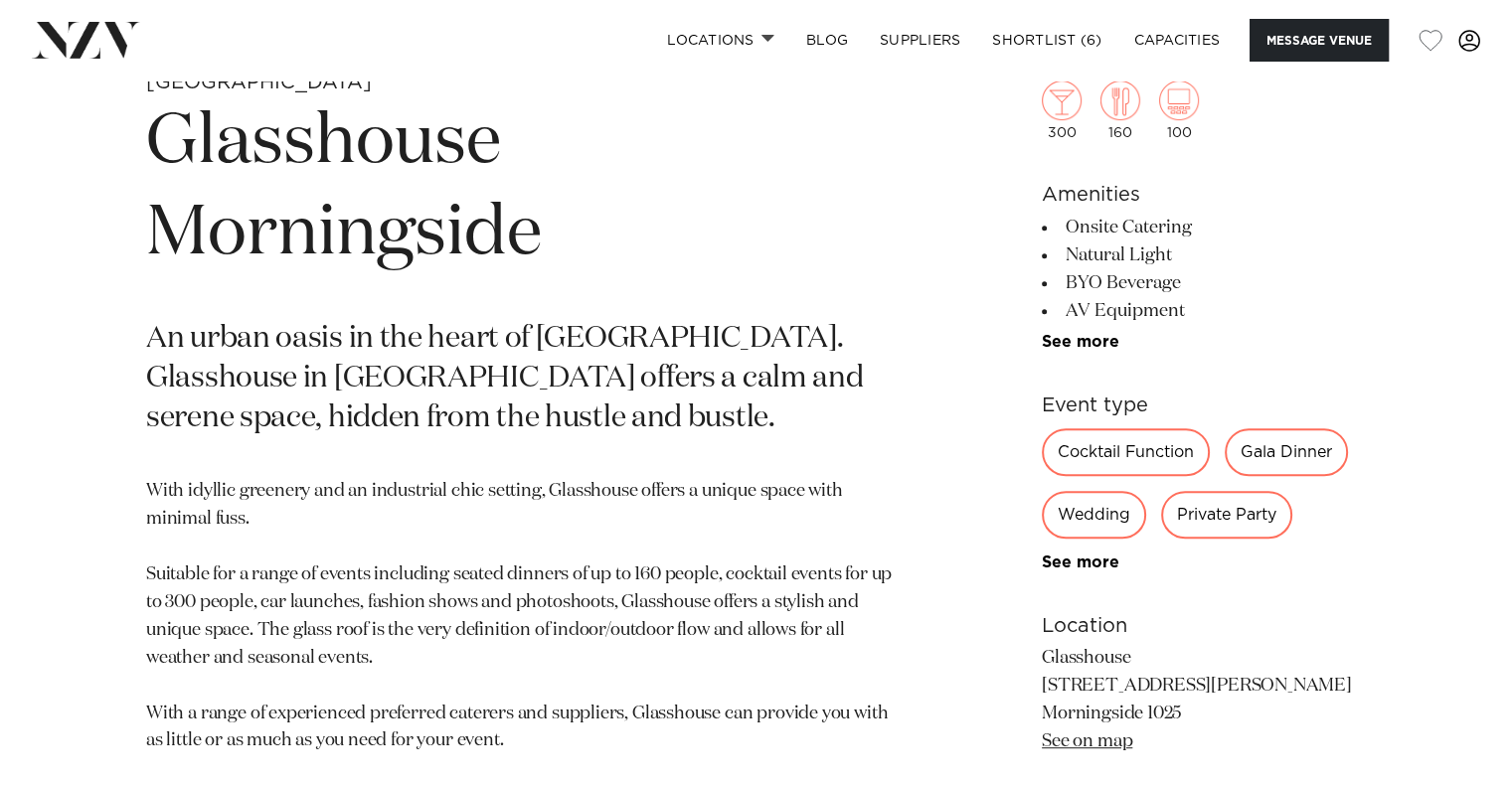 scroll, scrollTop: 795, scrollLeft: 0, axis: vertical 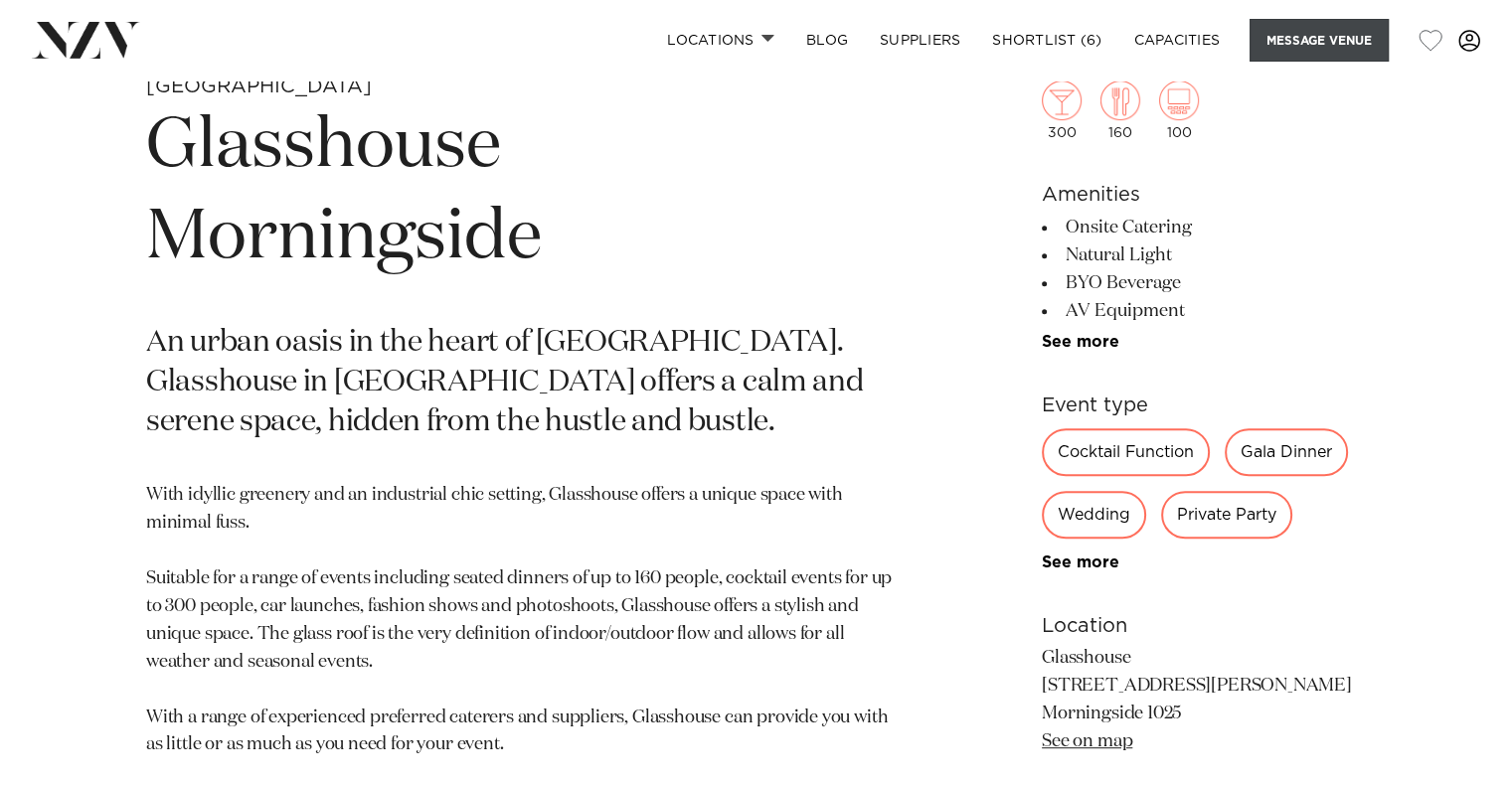 click on "Message Venue" at bounding box center [1319, 40] 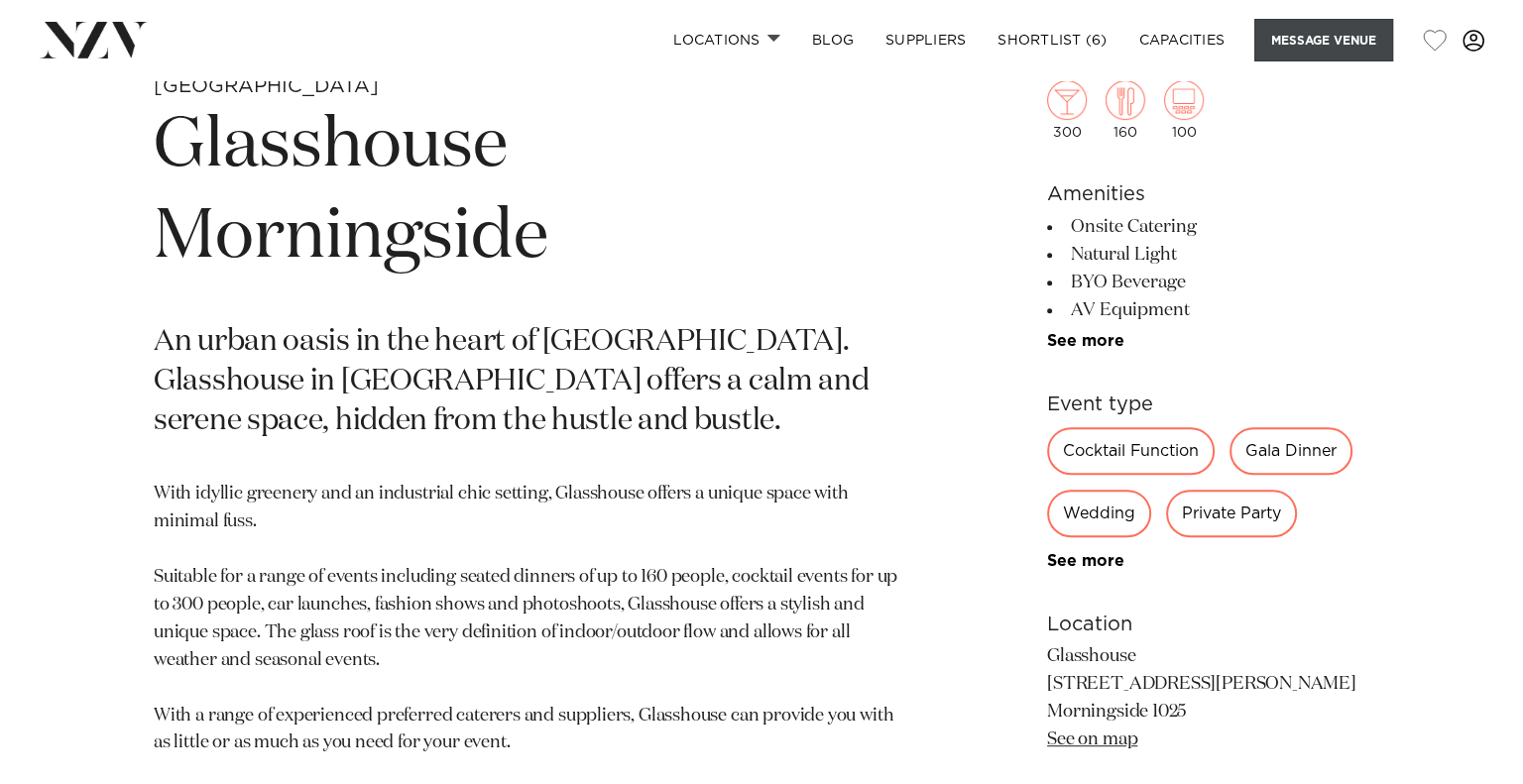 scroll, scrollTop: 800, scrollLeft: 0, axis: vertical 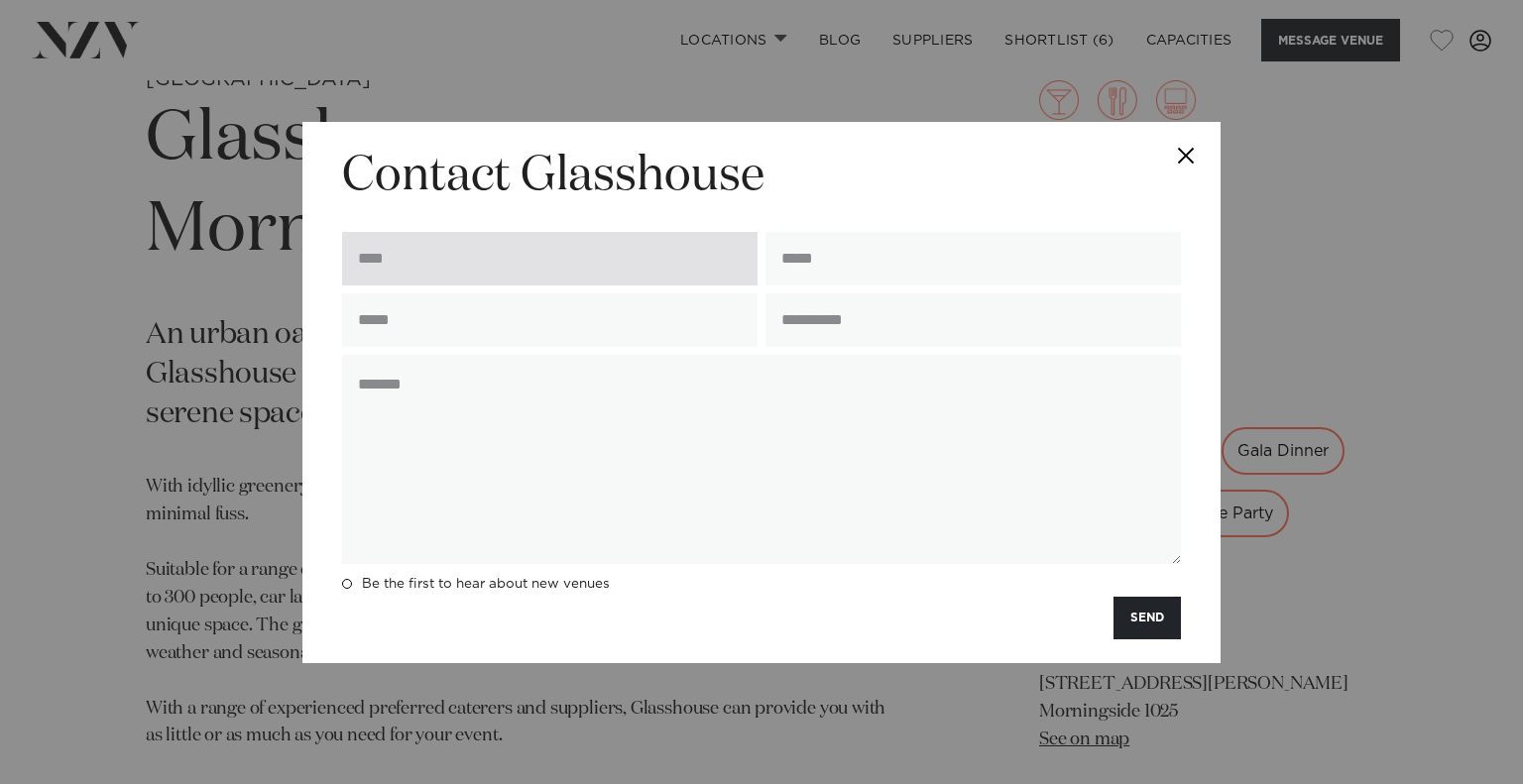 click at bounding box center (549, 259) 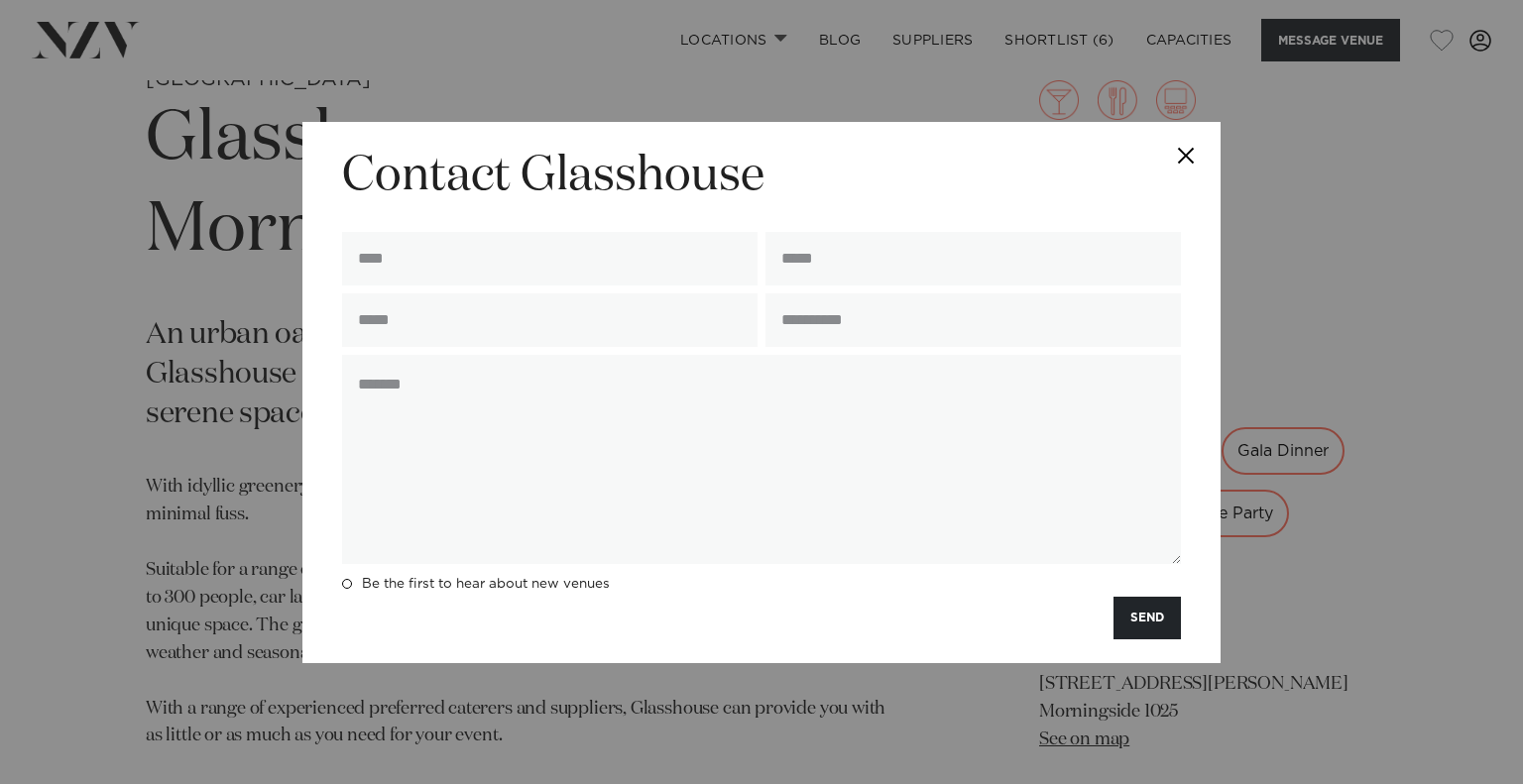 type on "******" 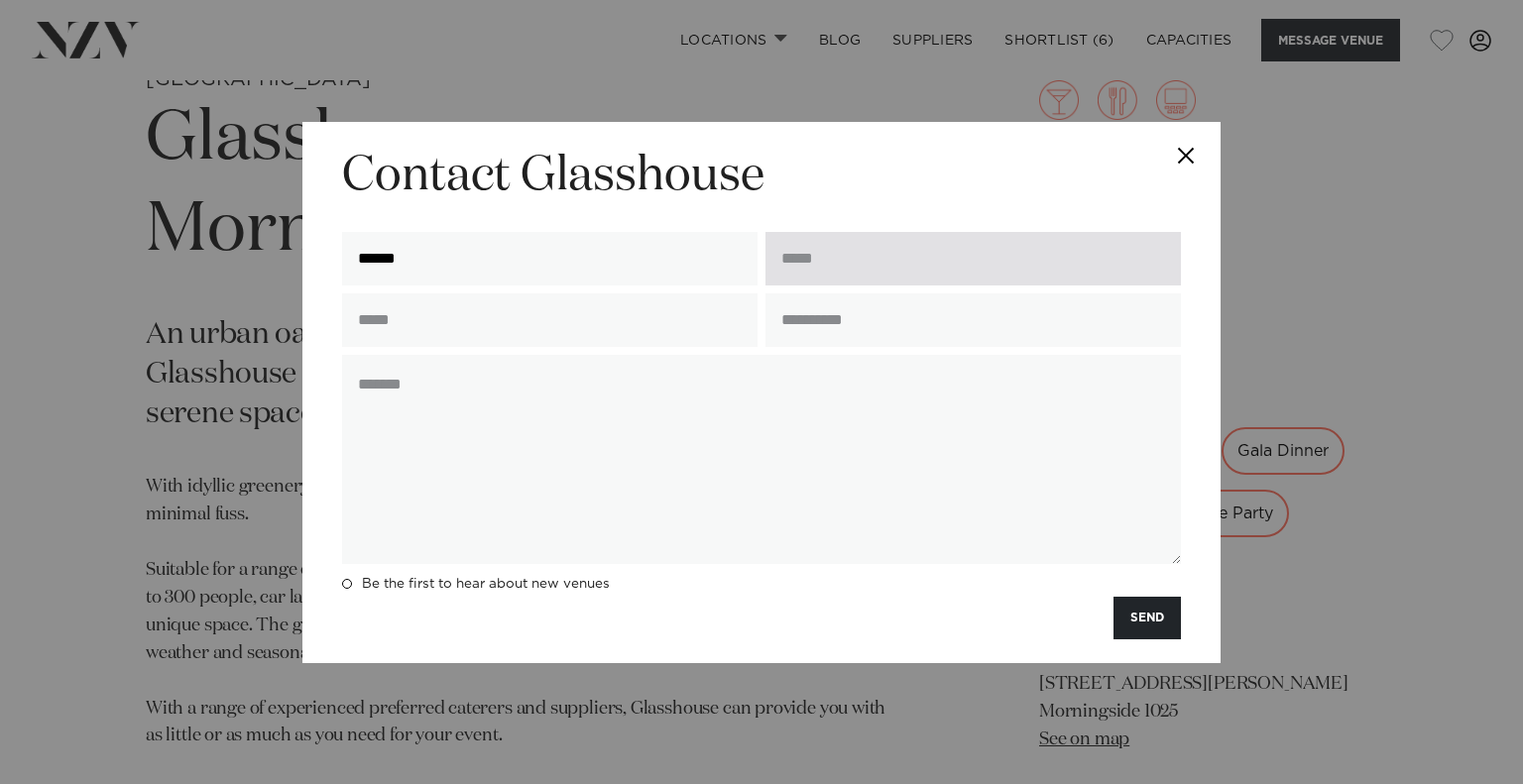 click at bounding box center [973, 259] 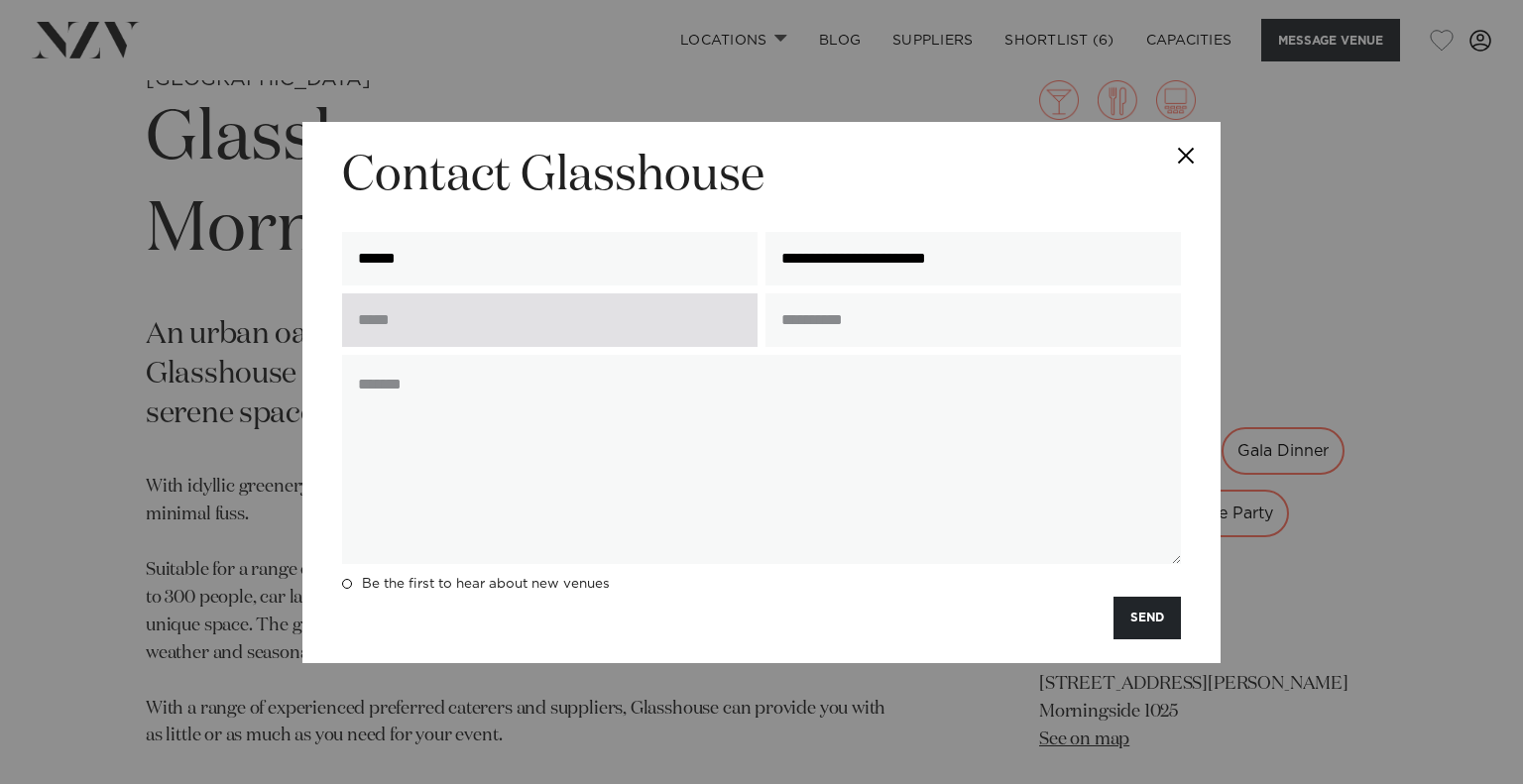 click at bounding box center (549, 320) 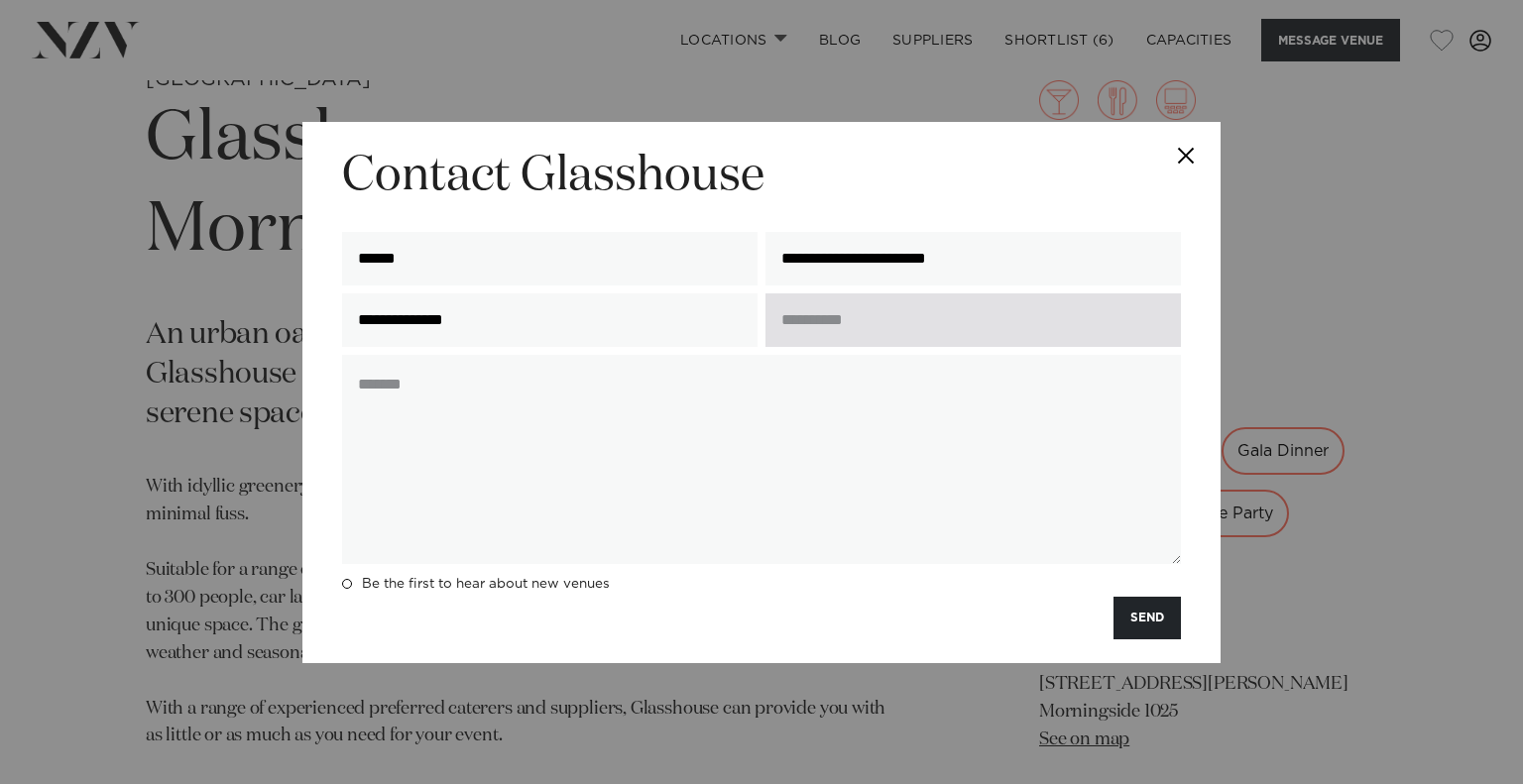 click at bounding box center [973, 320] 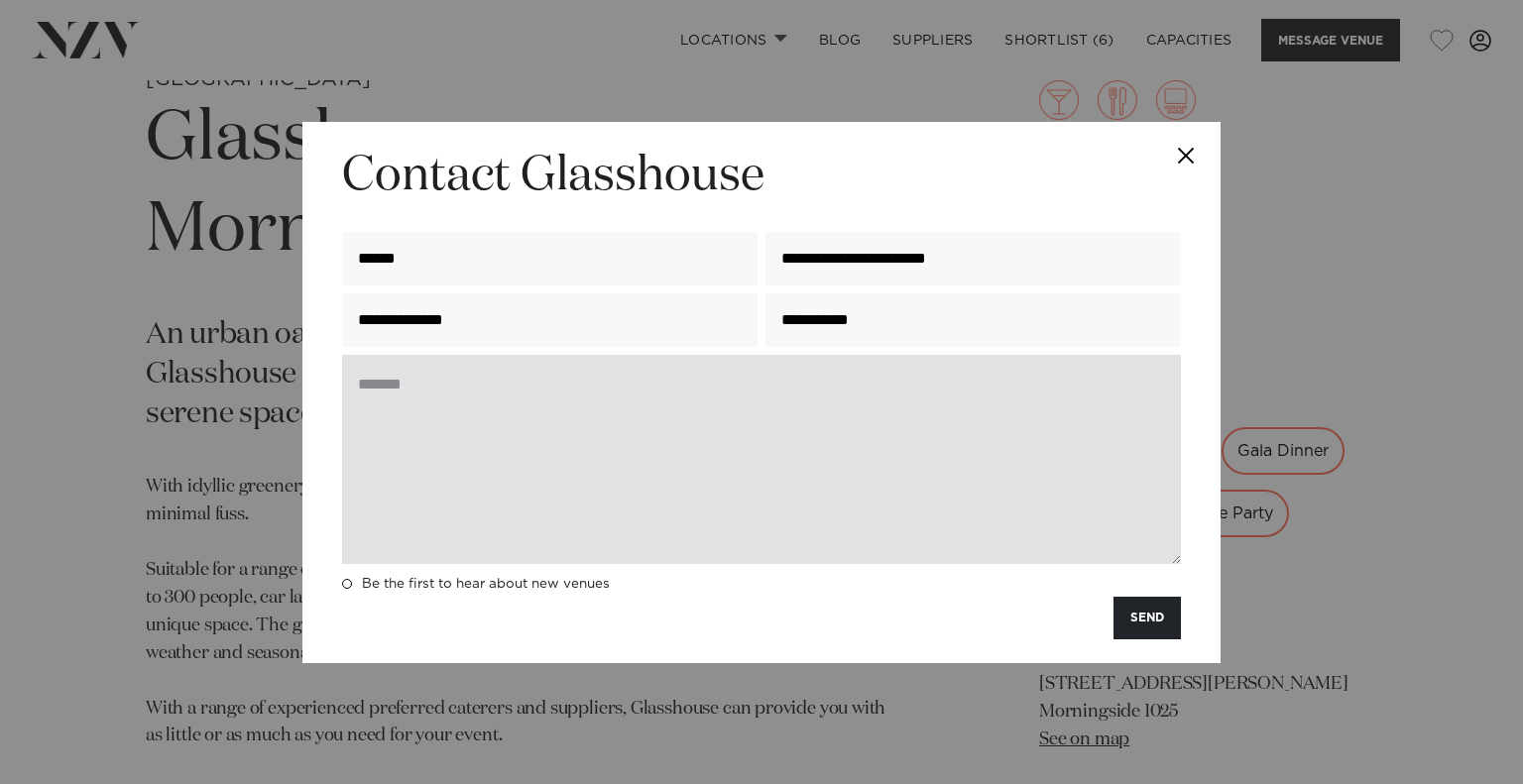 click at bounding box center (762, 459) 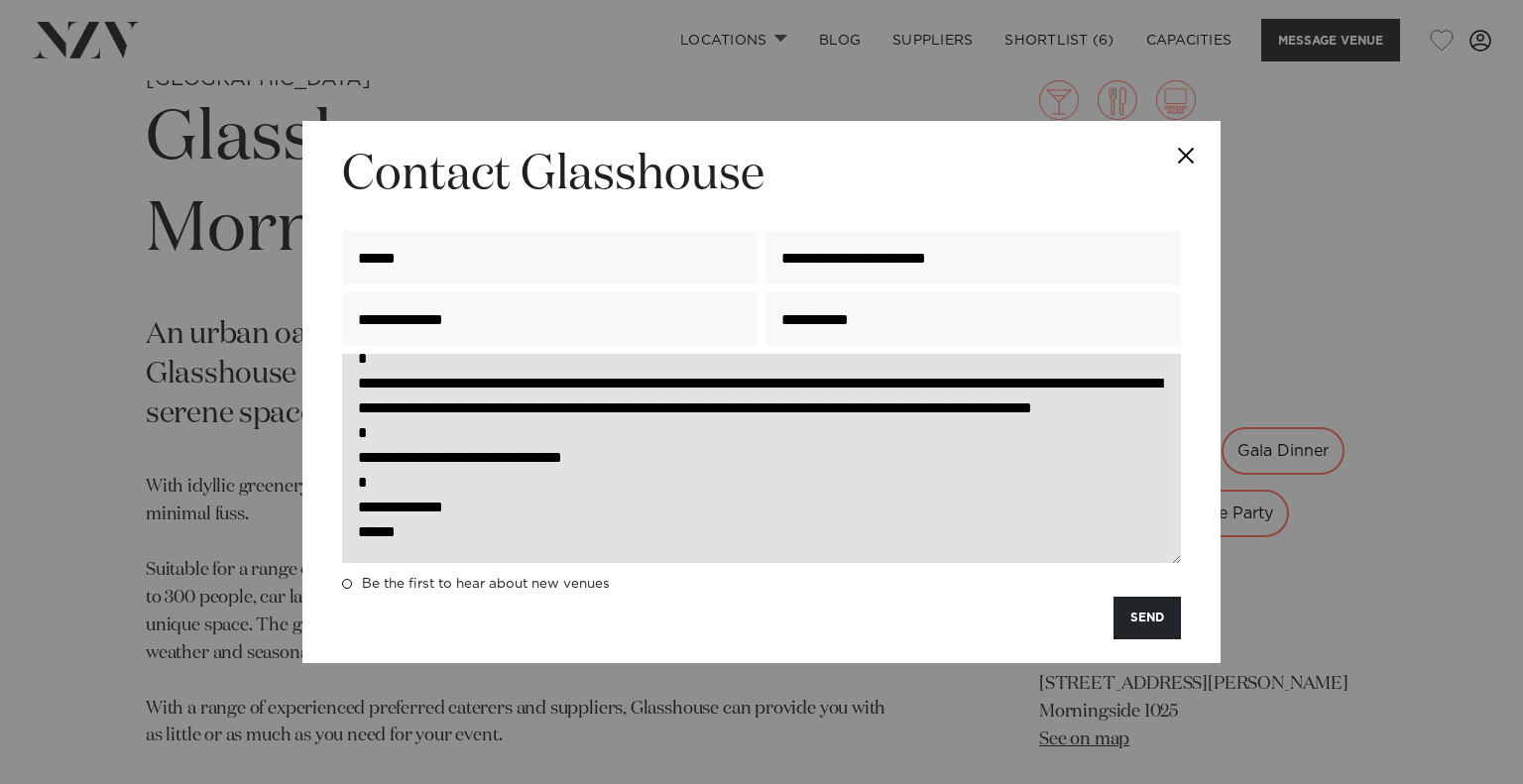 scroll, scrollTop: 0, scrollLeft: 0, axis: both 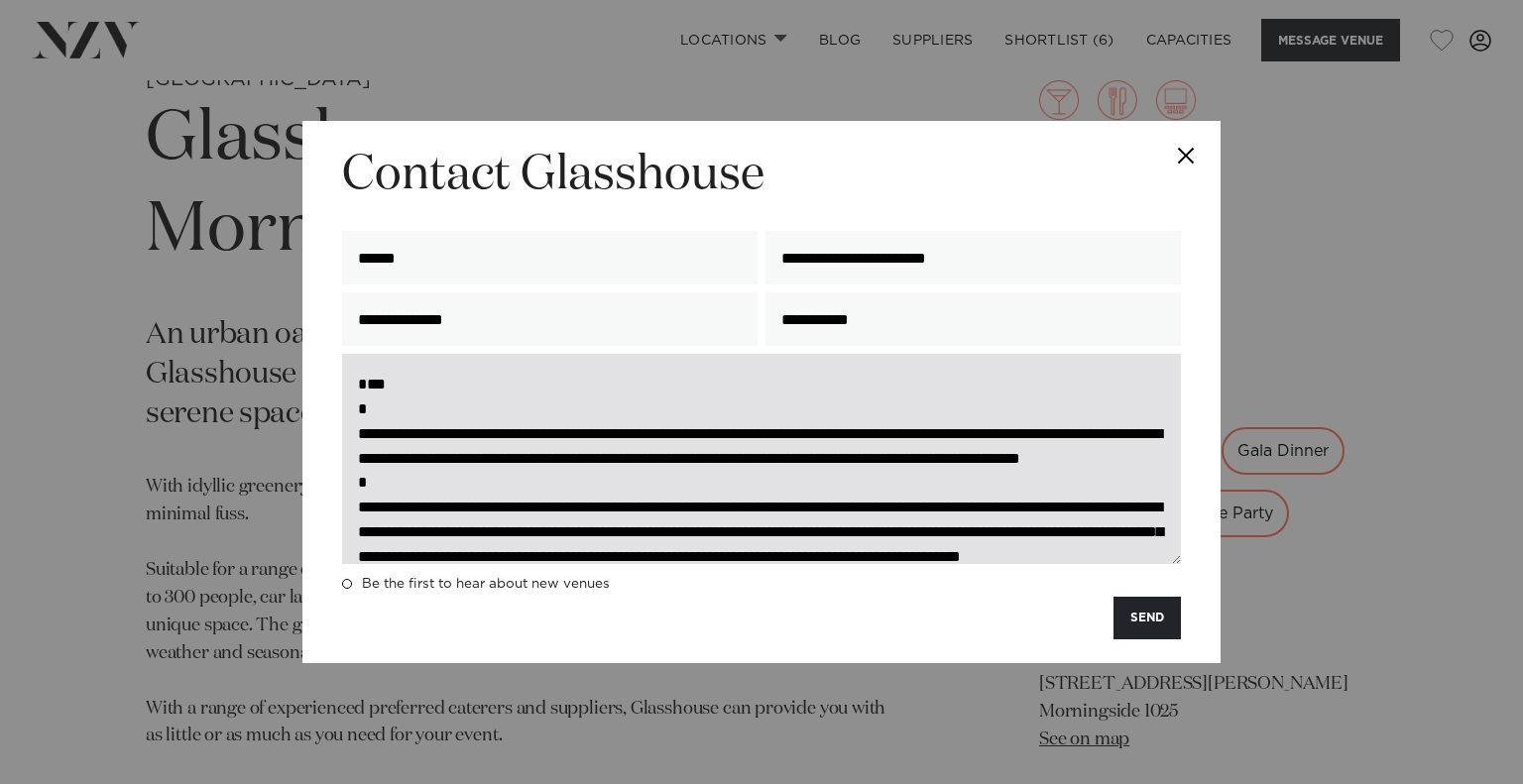 click at bounding box center [762, 458] 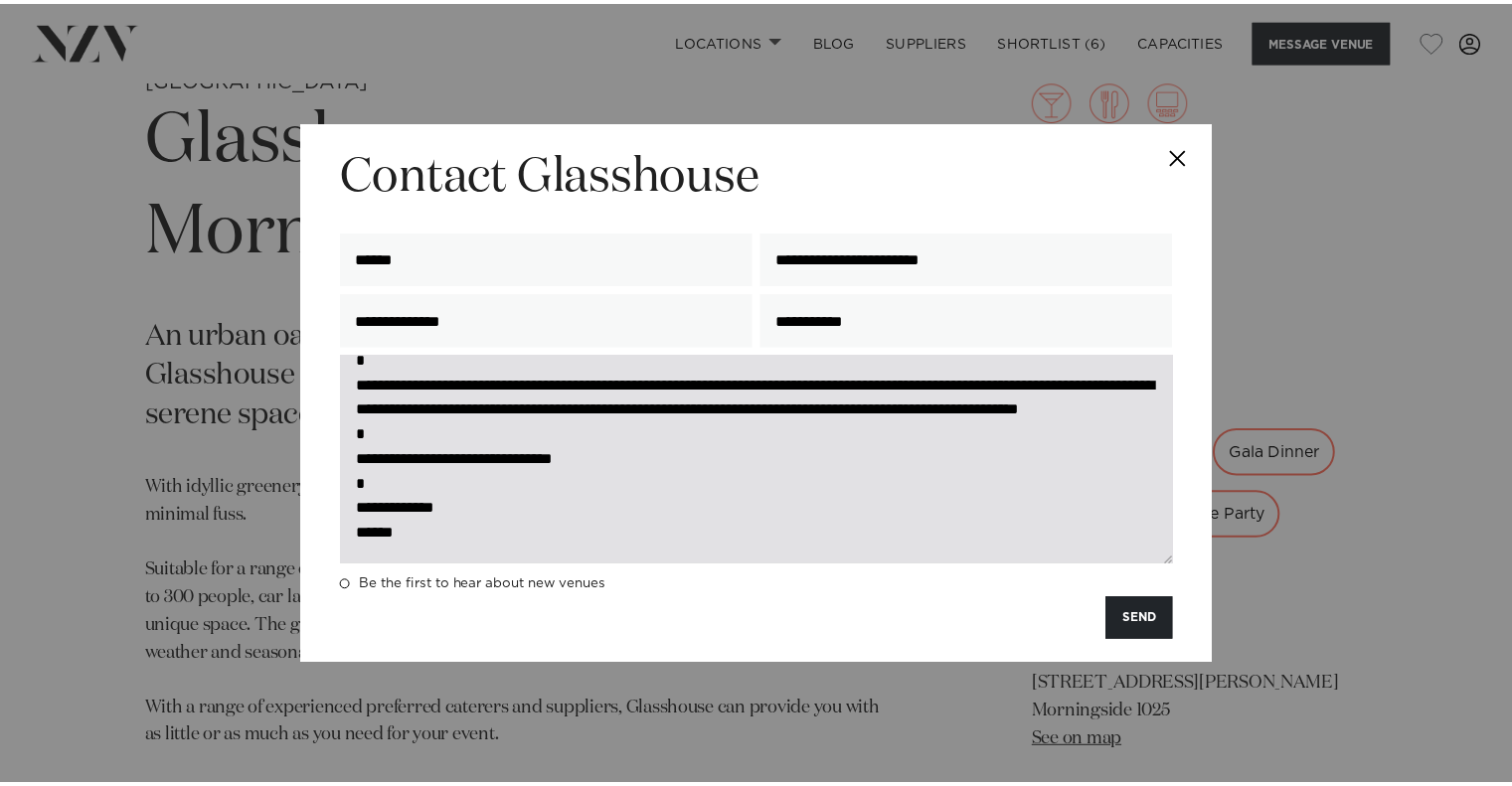 scroll, scrollTop: 596, scrollLeft: 0, axis: vertical 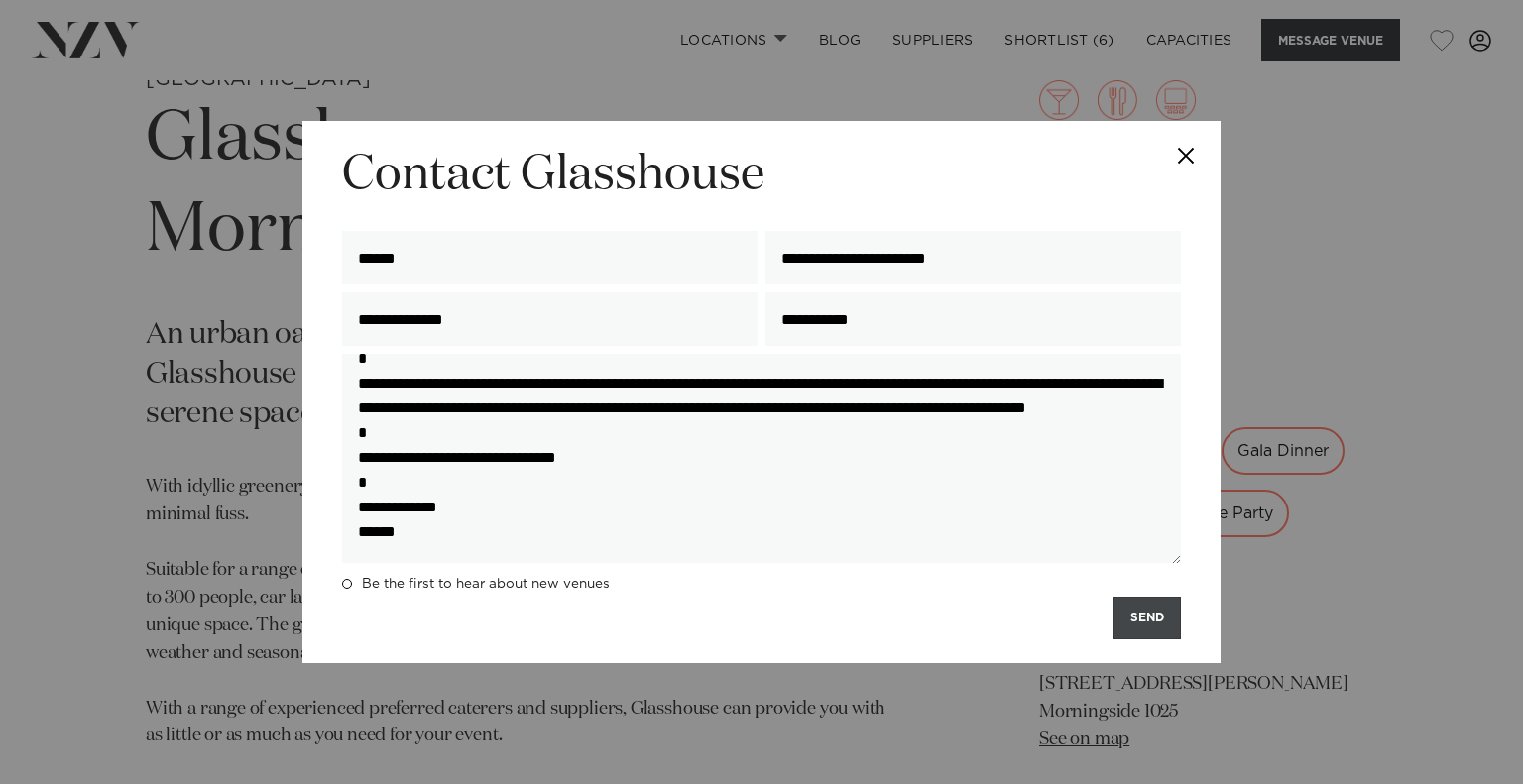 type on "**********" 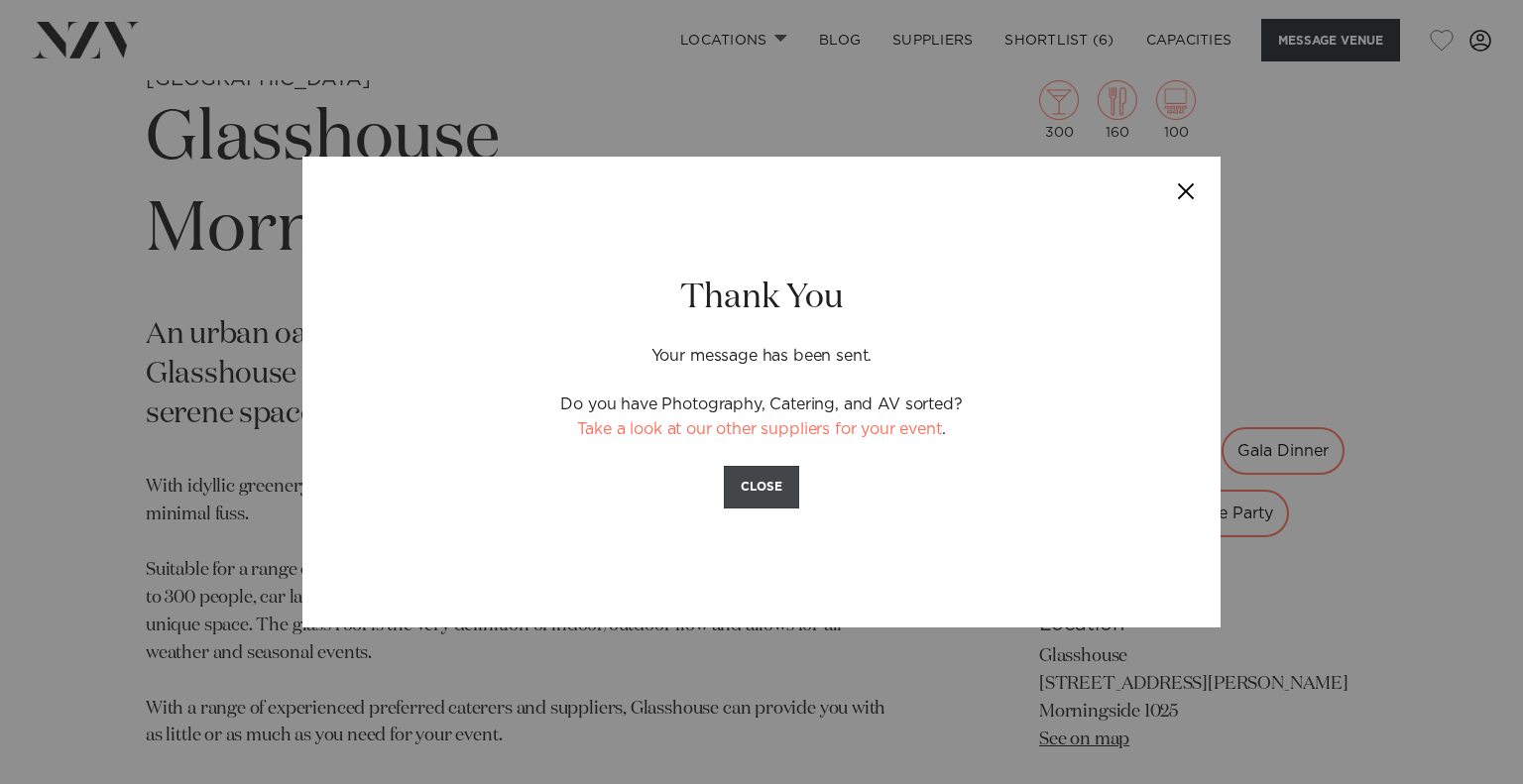 click on "CLOSE" at bounding box center [762, 487] 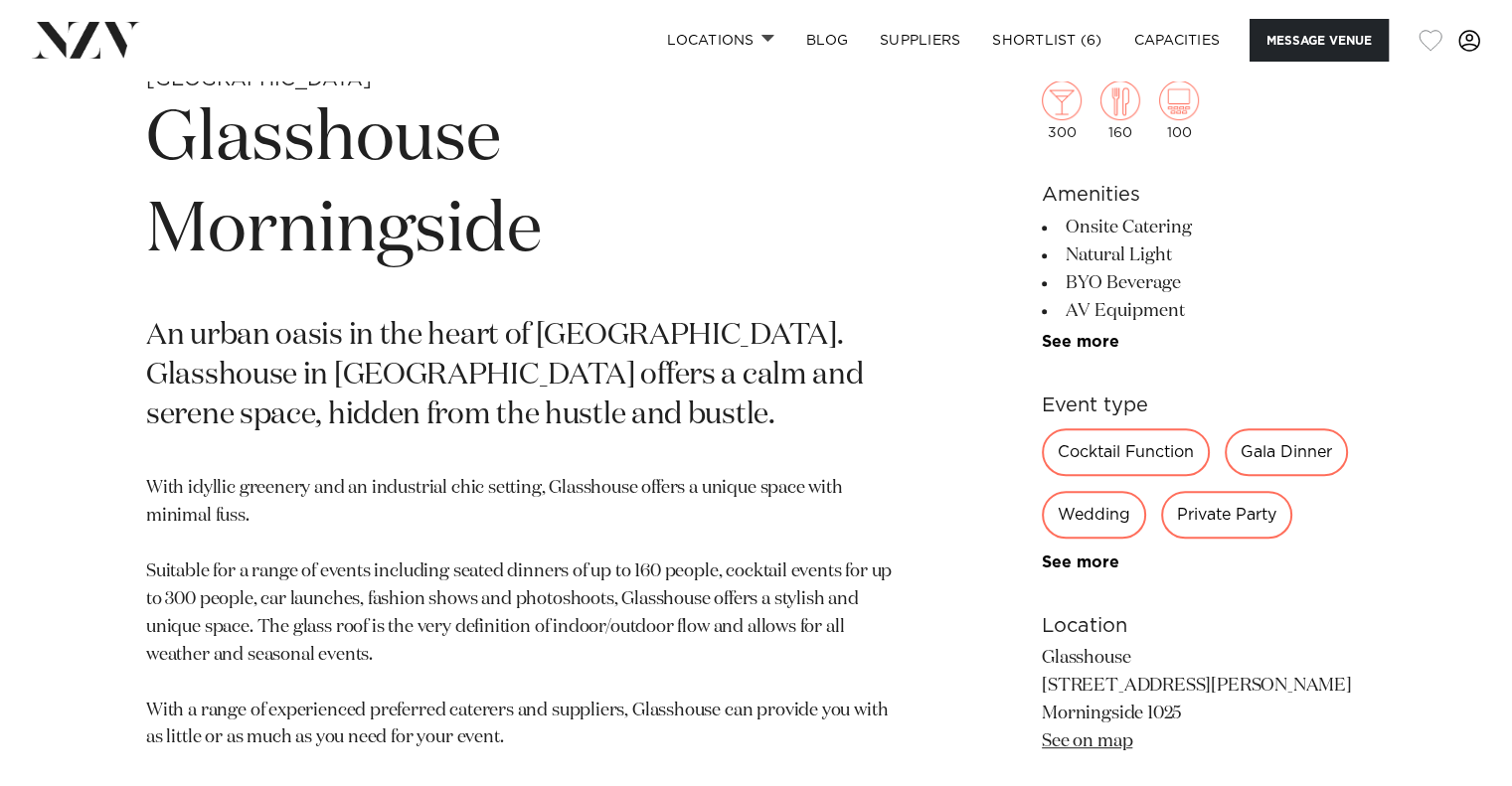 click at bounding box center [1430, 41] 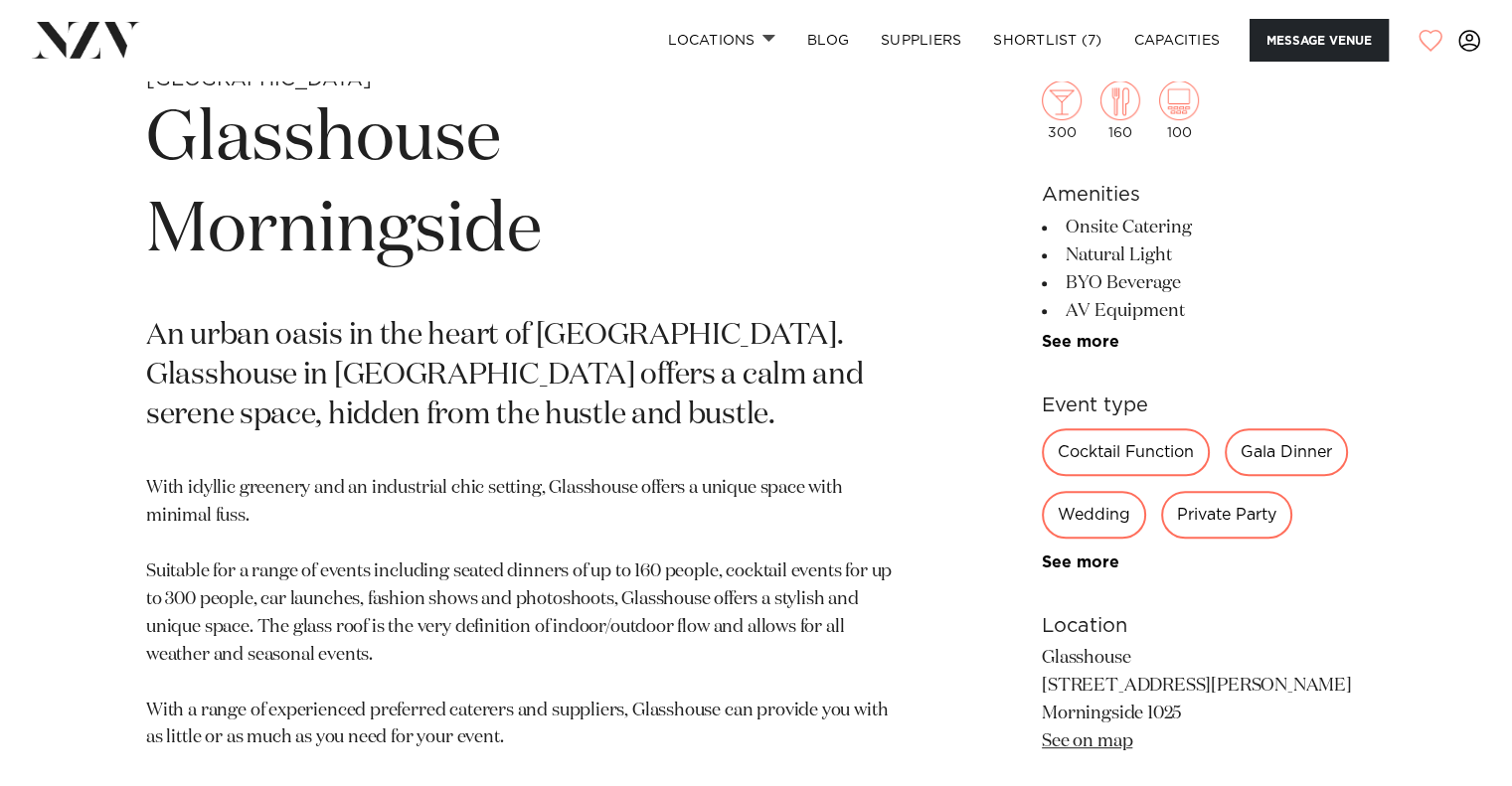 click at bounding box center (1430, 41) 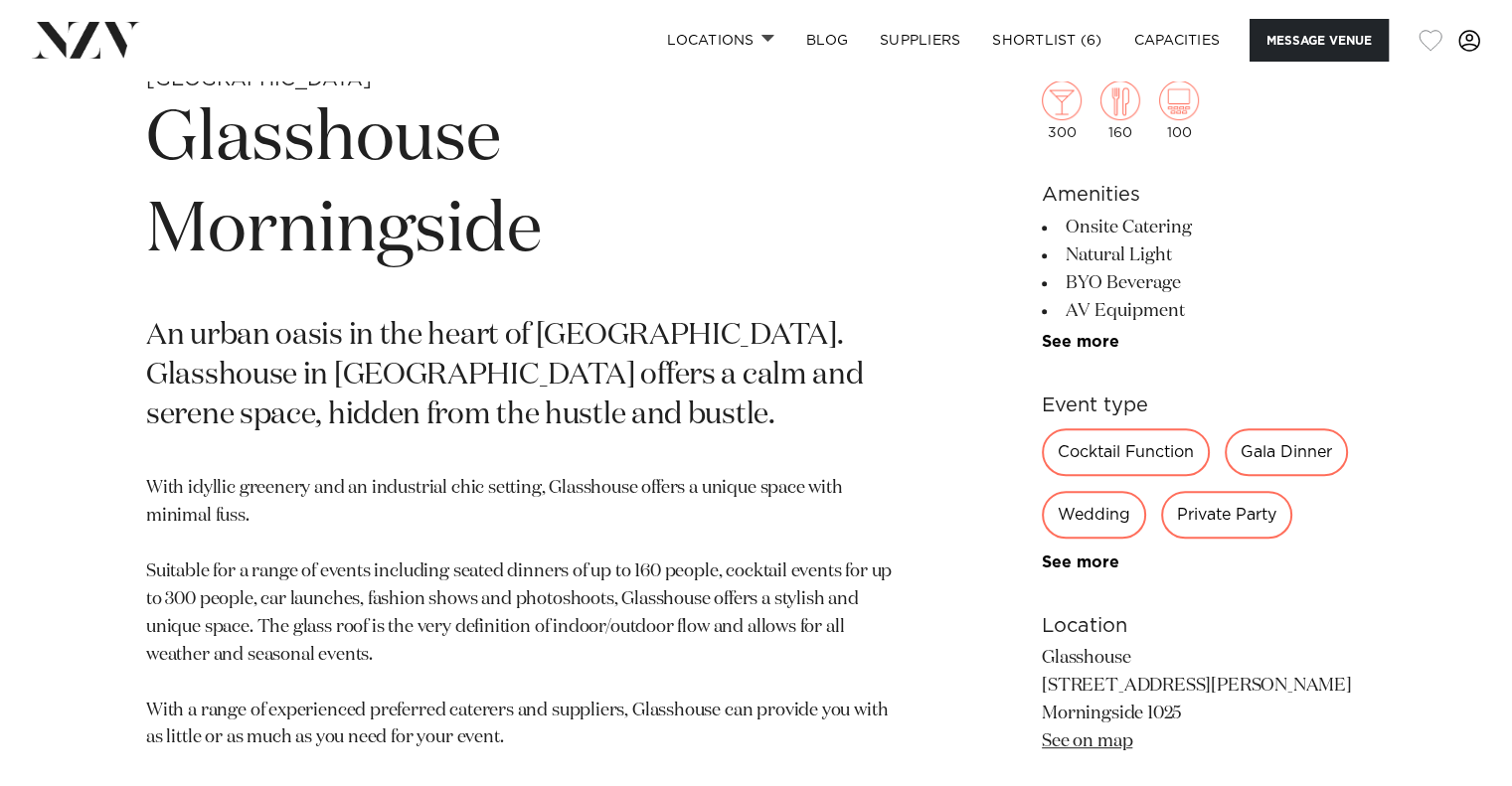 click at bounding box center [1430, 41] 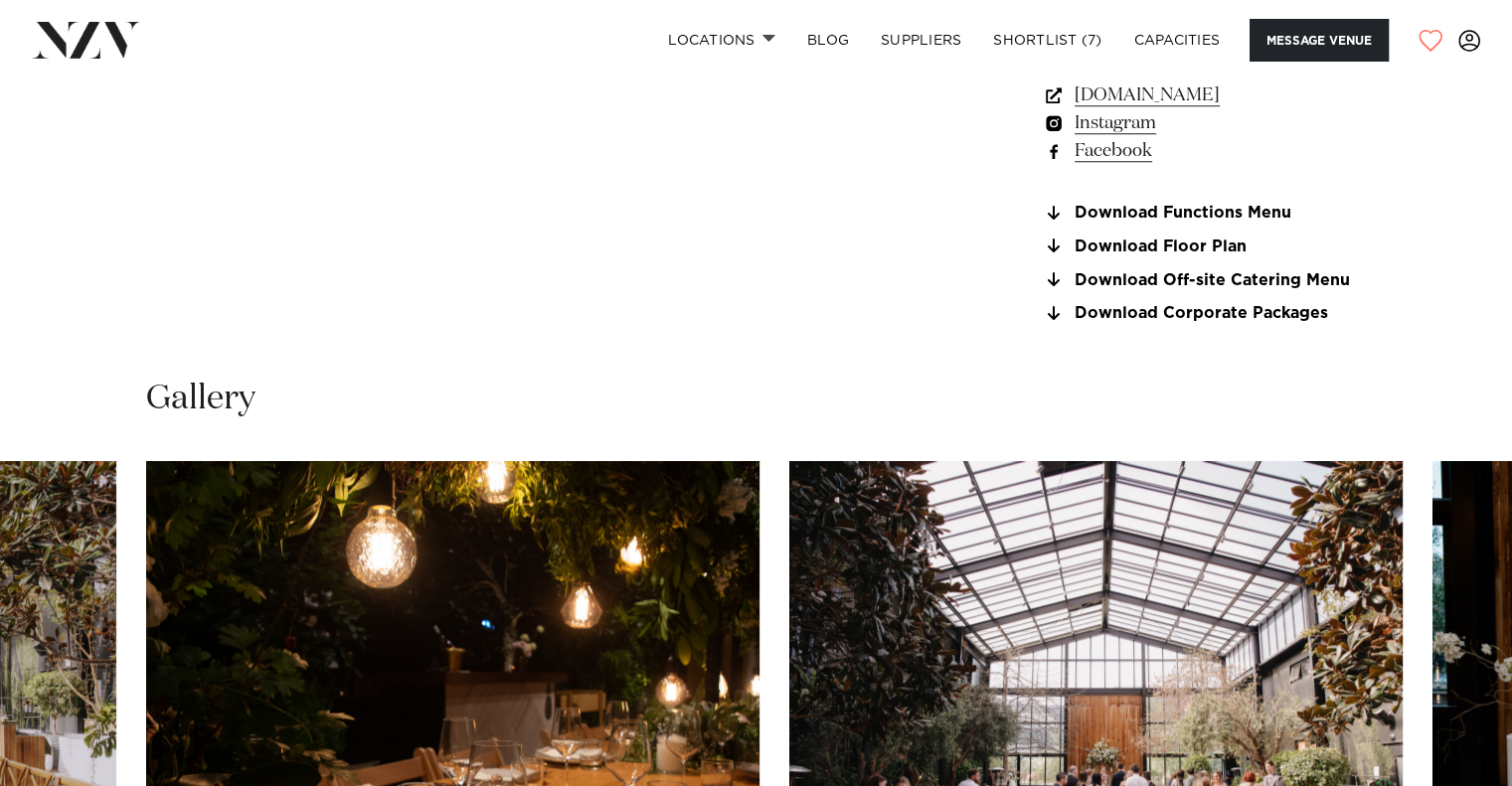 scroll, scrollTop: 1895, scrollLeft: 0, axis: vertical 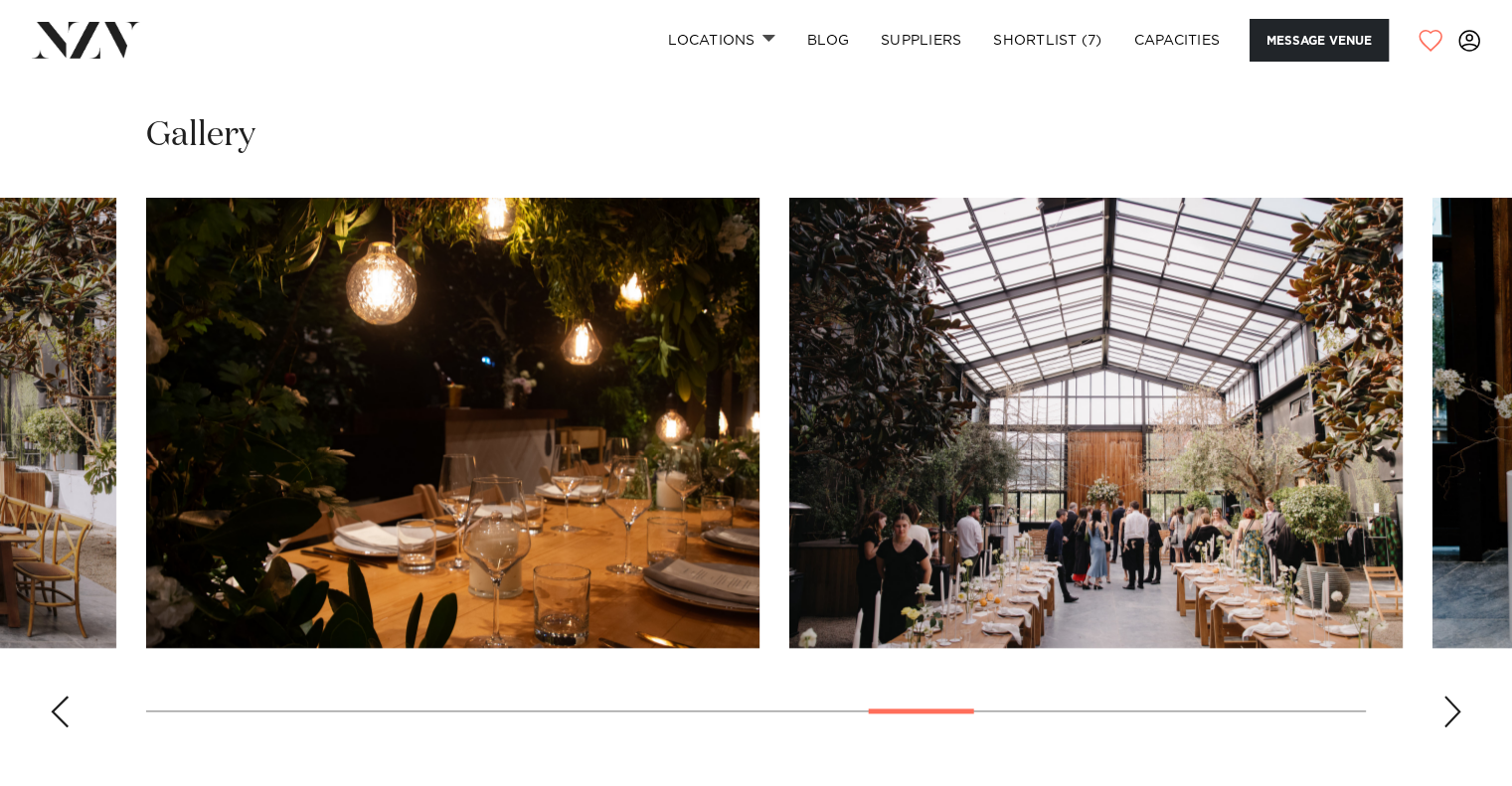 type 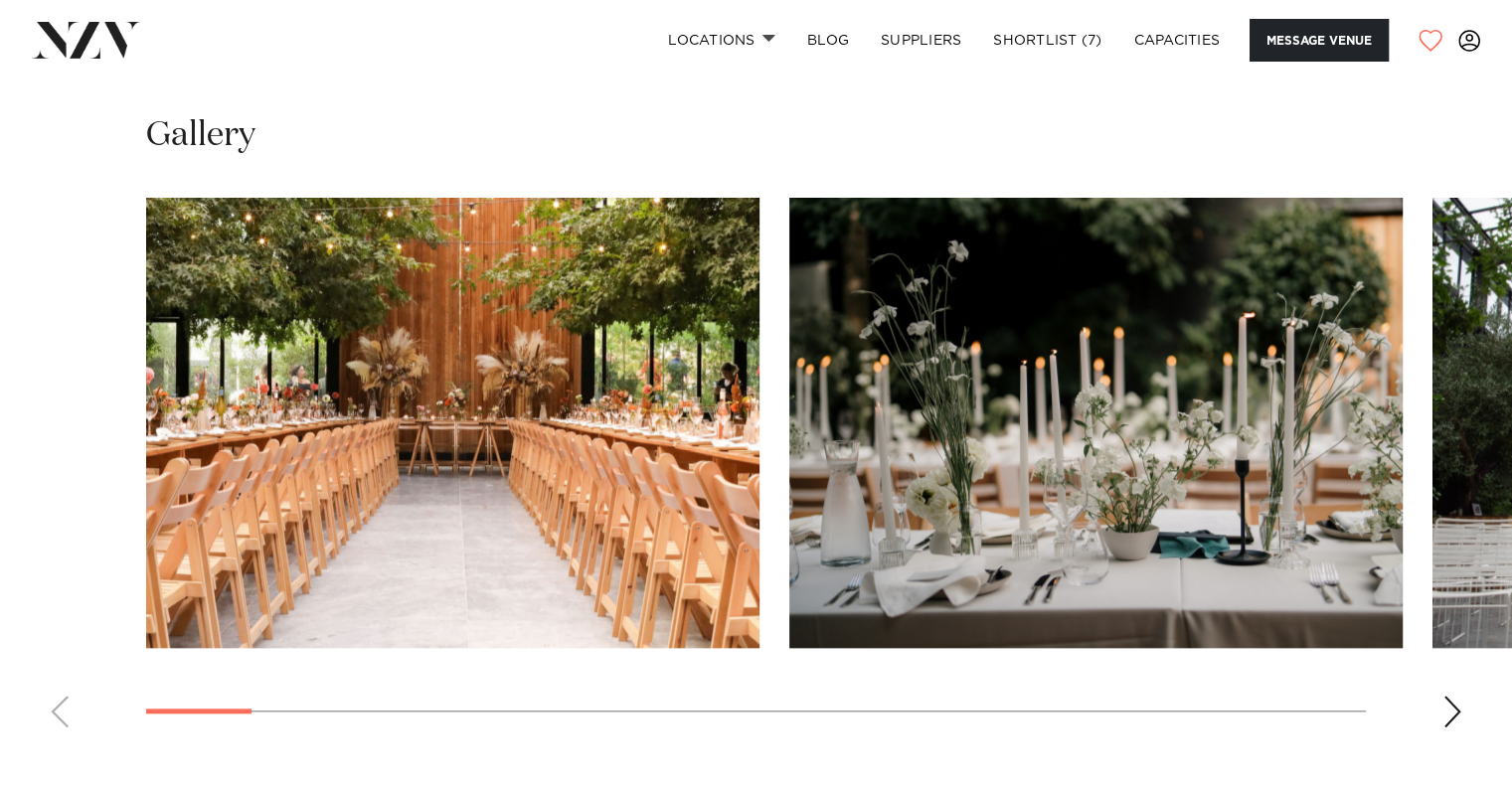 click at bounding box center (756, 470) 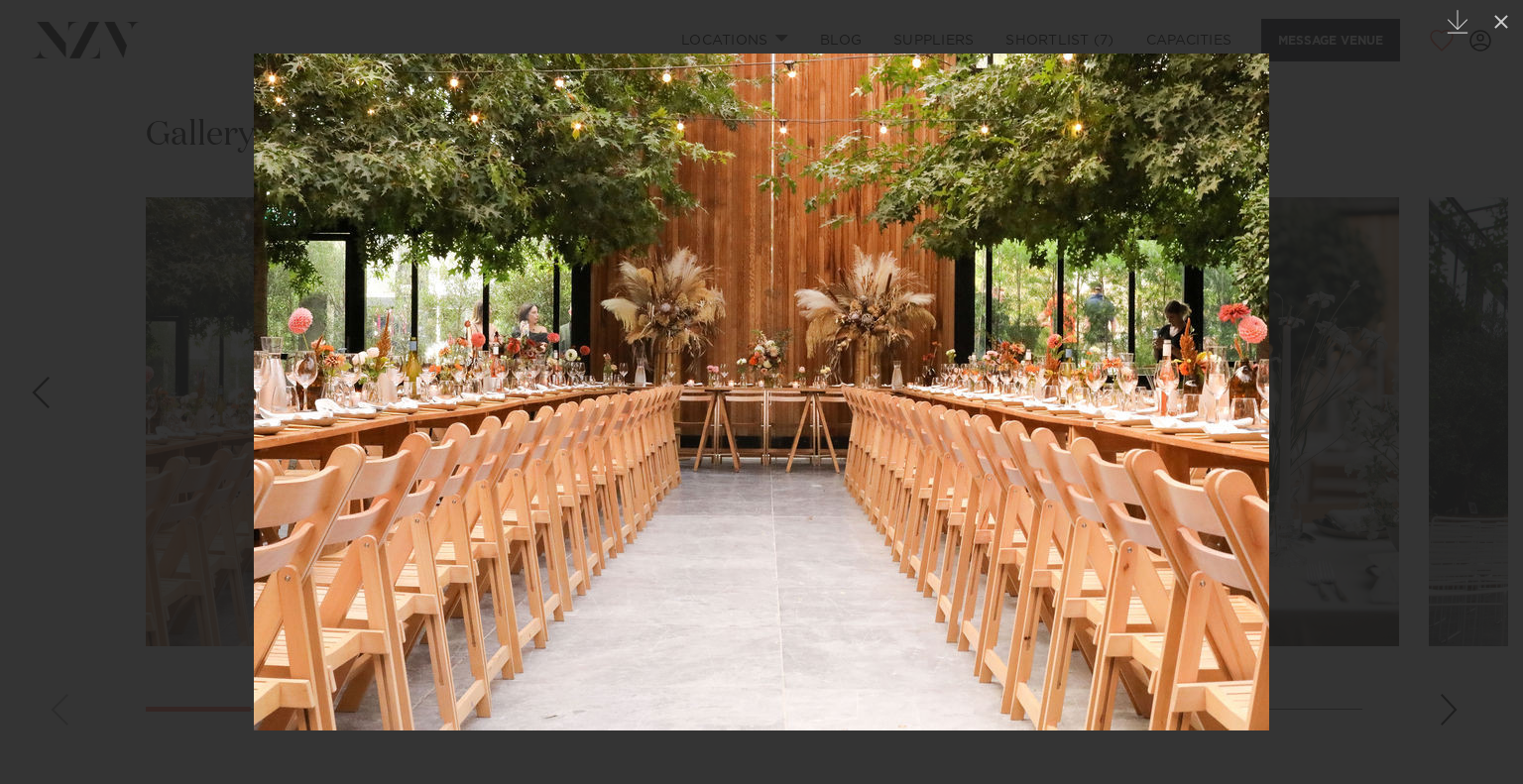 click at bounding box center [1482, 392] 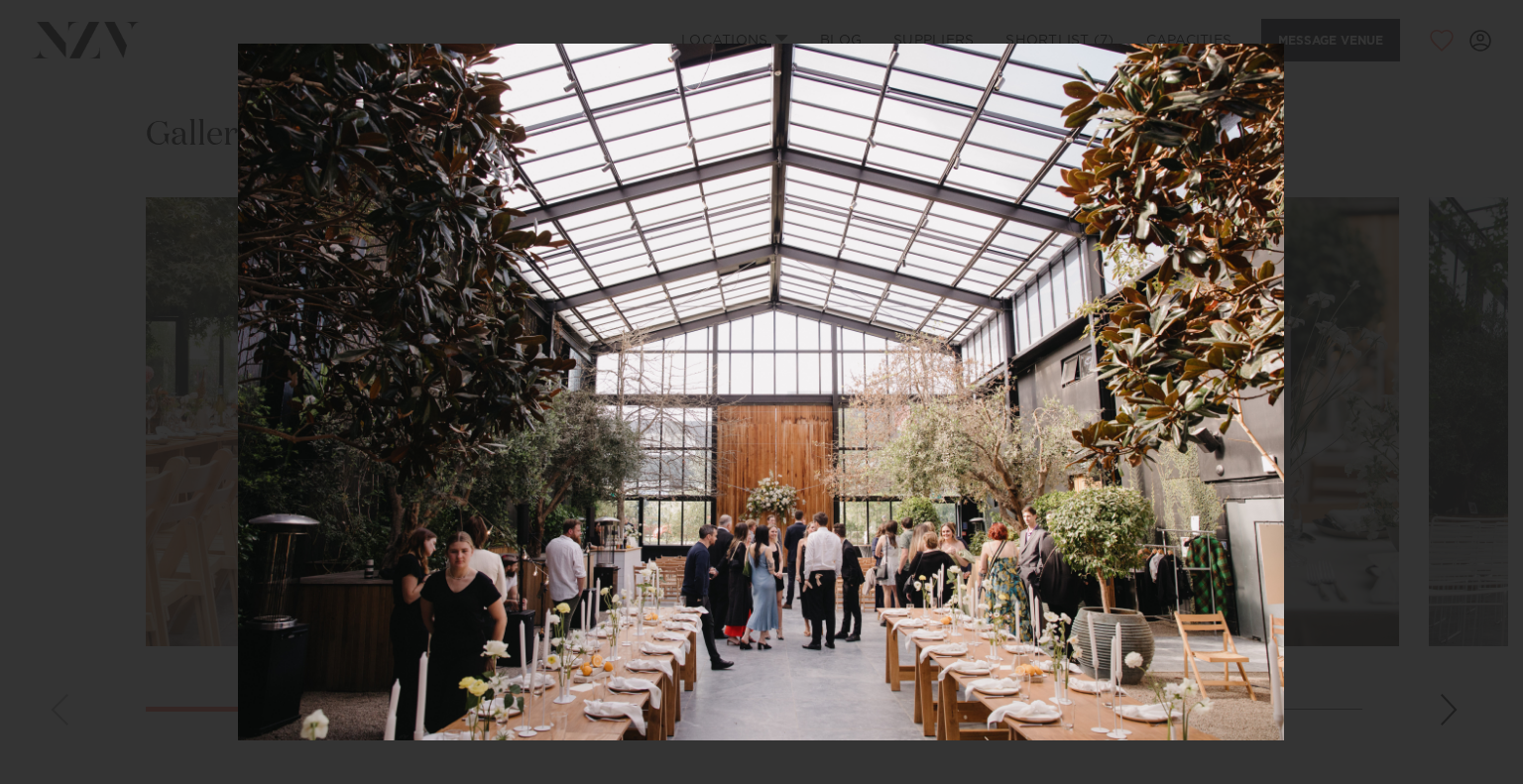 click at bounding box center [762, 392] 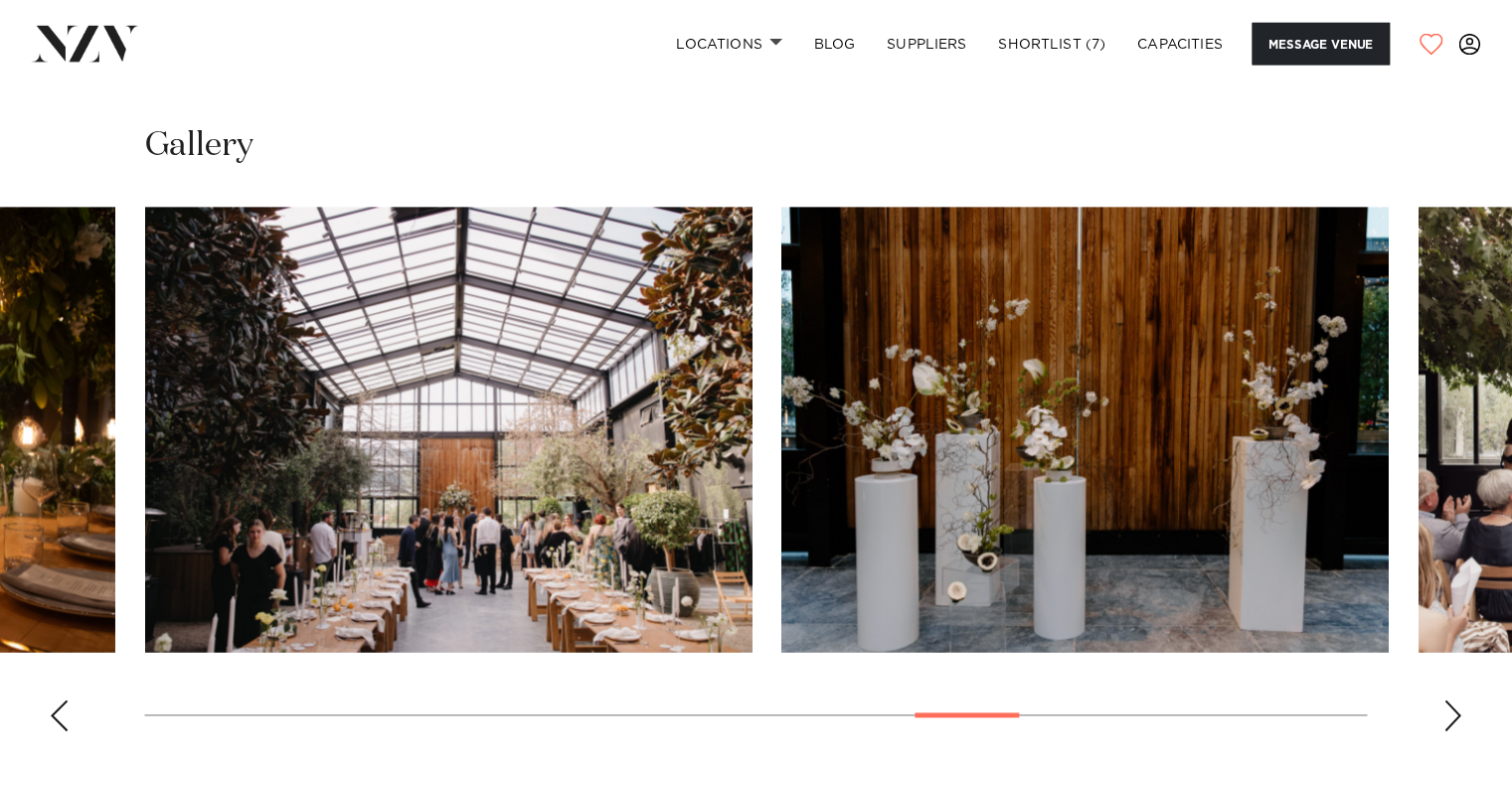 scroll, scrollTop: 0, scrollLeft: 0, axis: both 